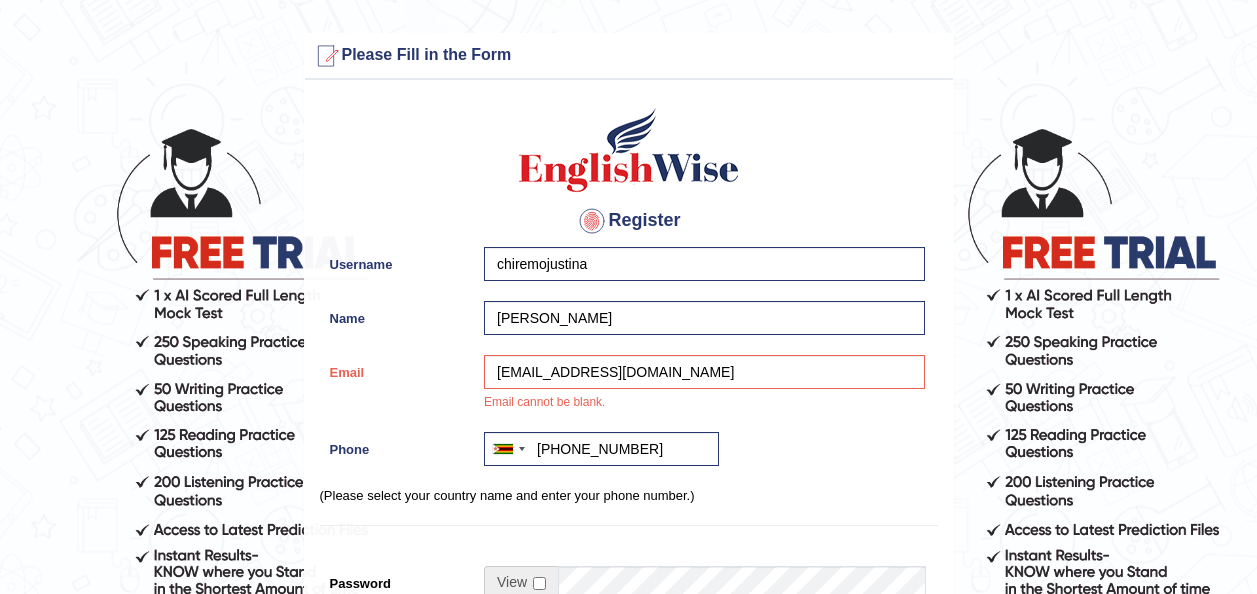 scroll, scrollTop: 90, scrollLeft: 0, axis: vertical 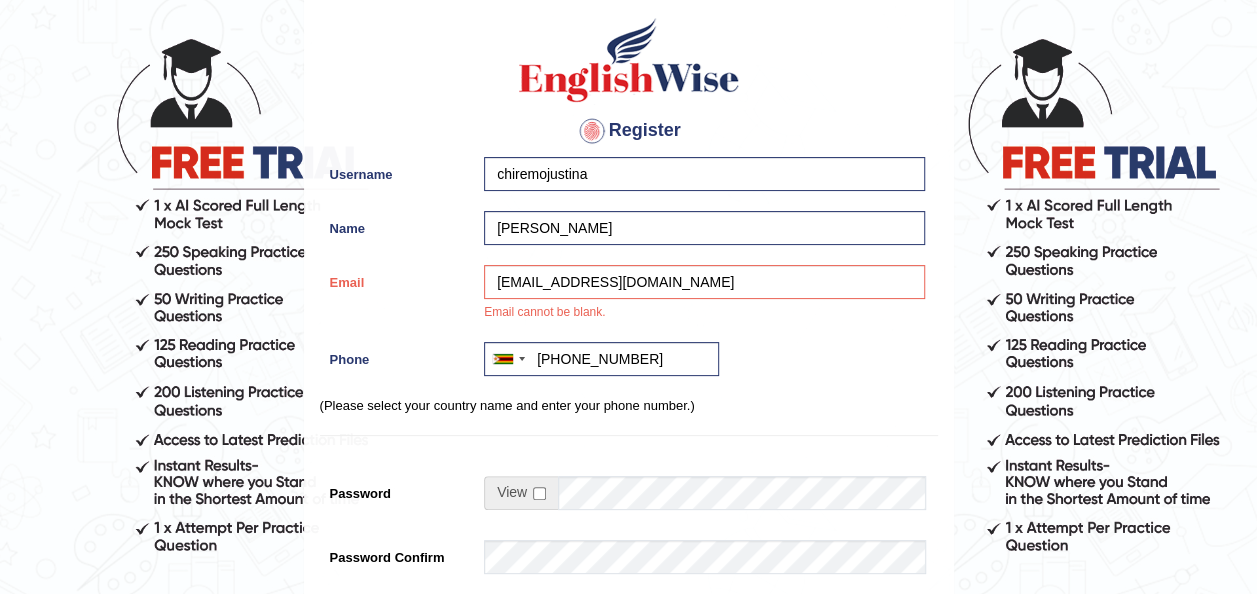 type on "+2636867669" 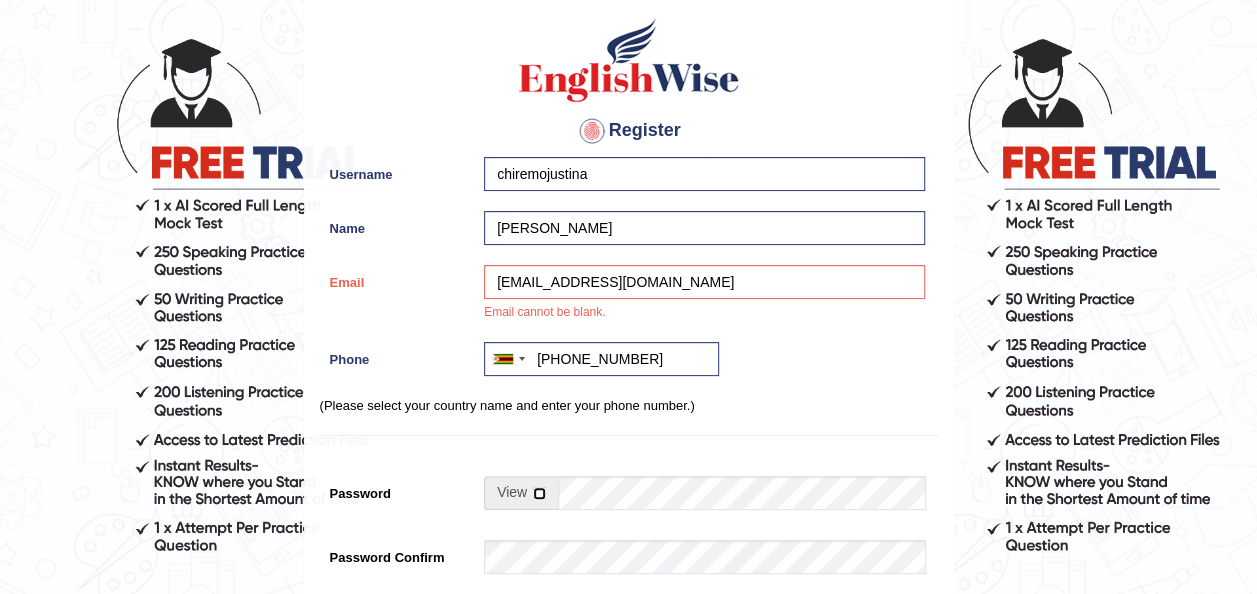 click at bounding box center (539, 493) 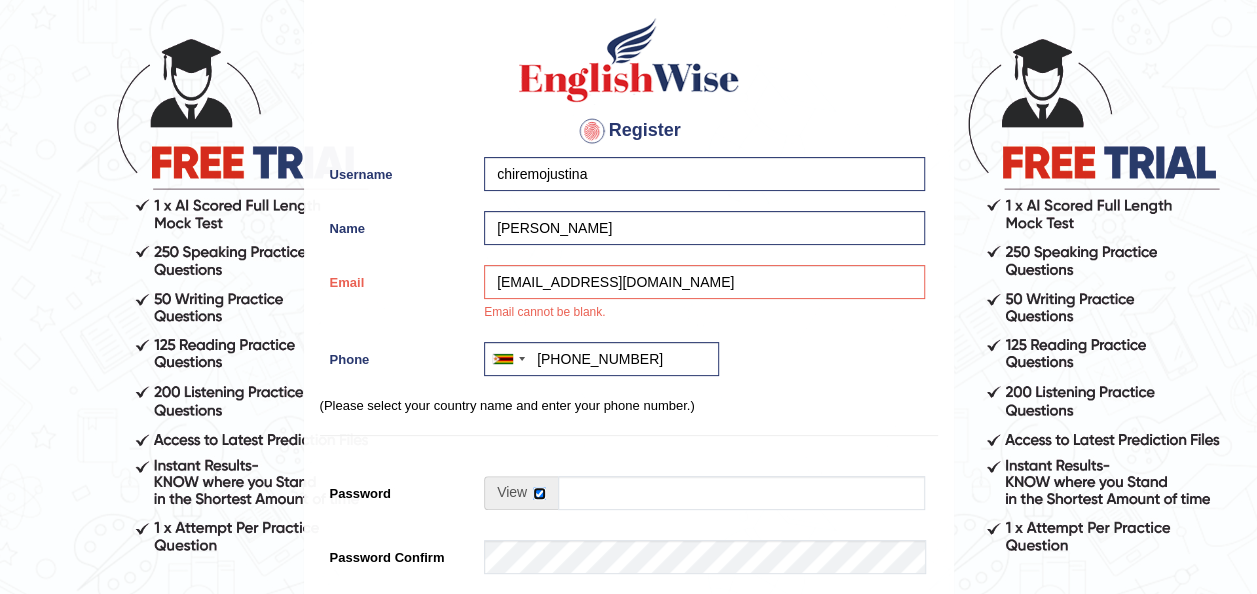 click at bounding box center (539, 493) 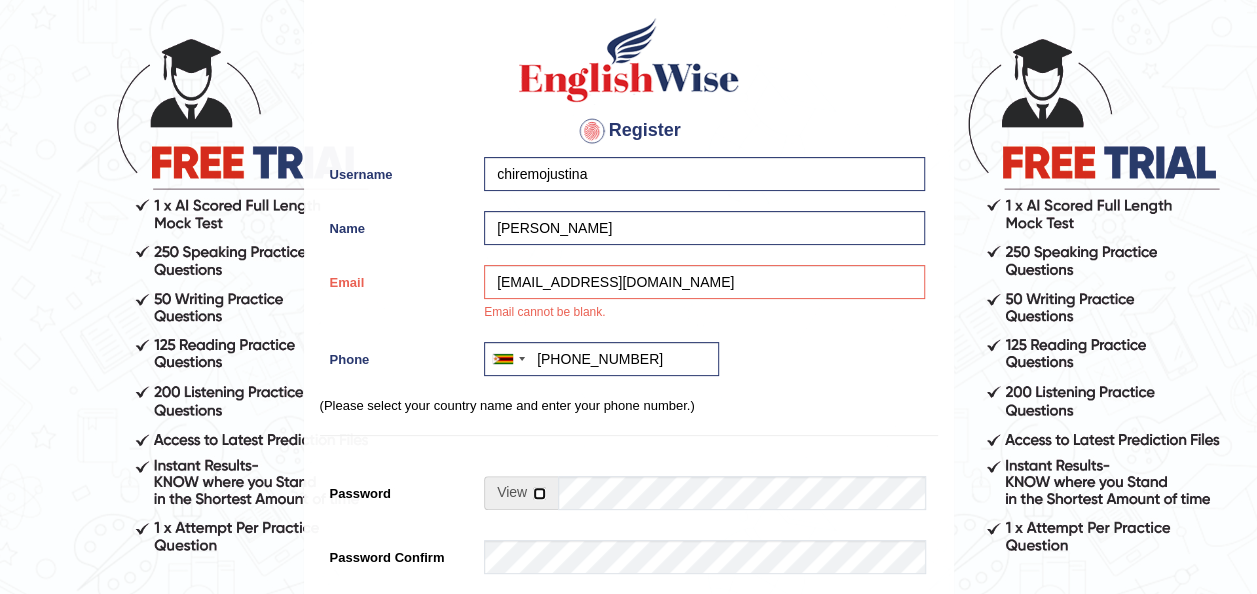 click at bounding box center [539, 493] 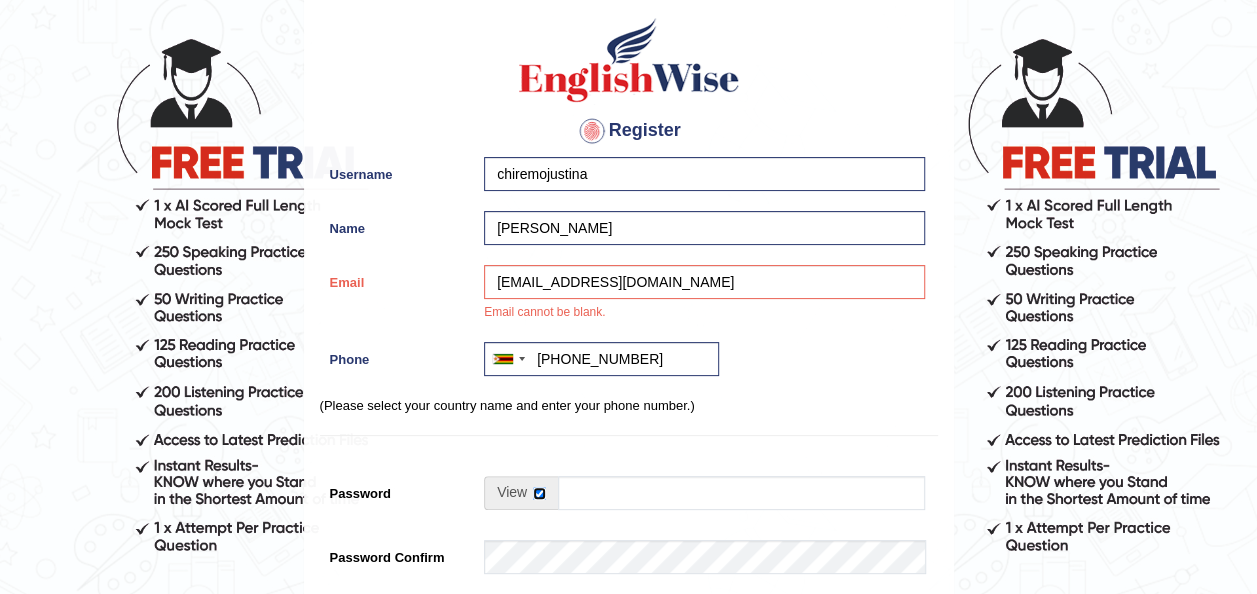 click at bounding box center (539, 493) 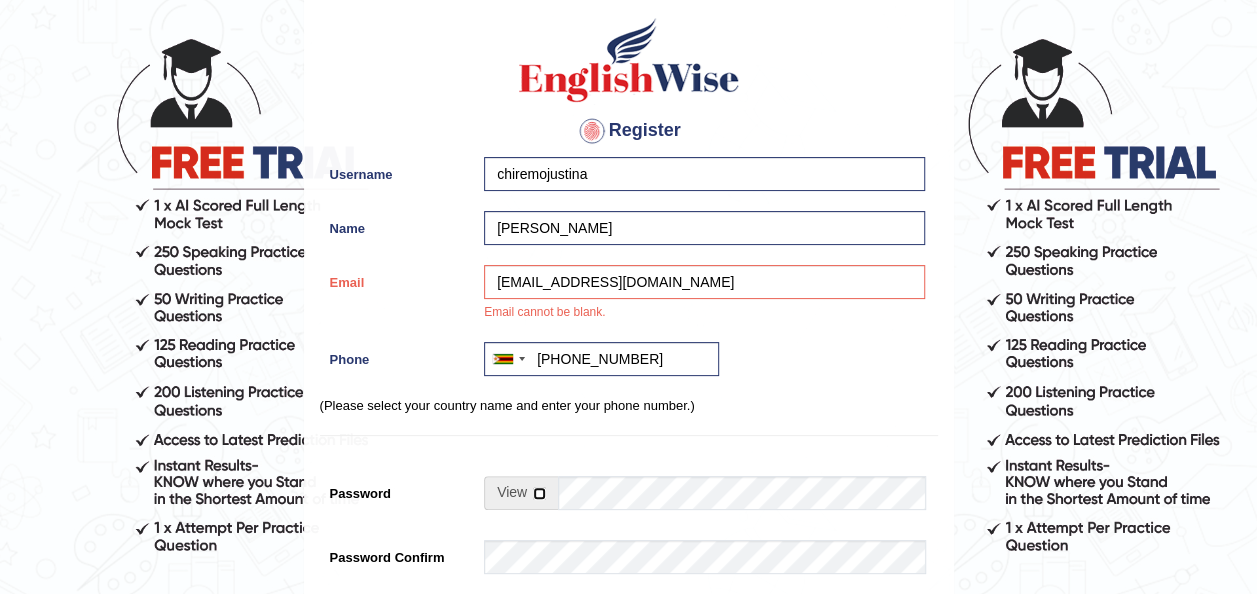 click at bounding box center (539, 493) 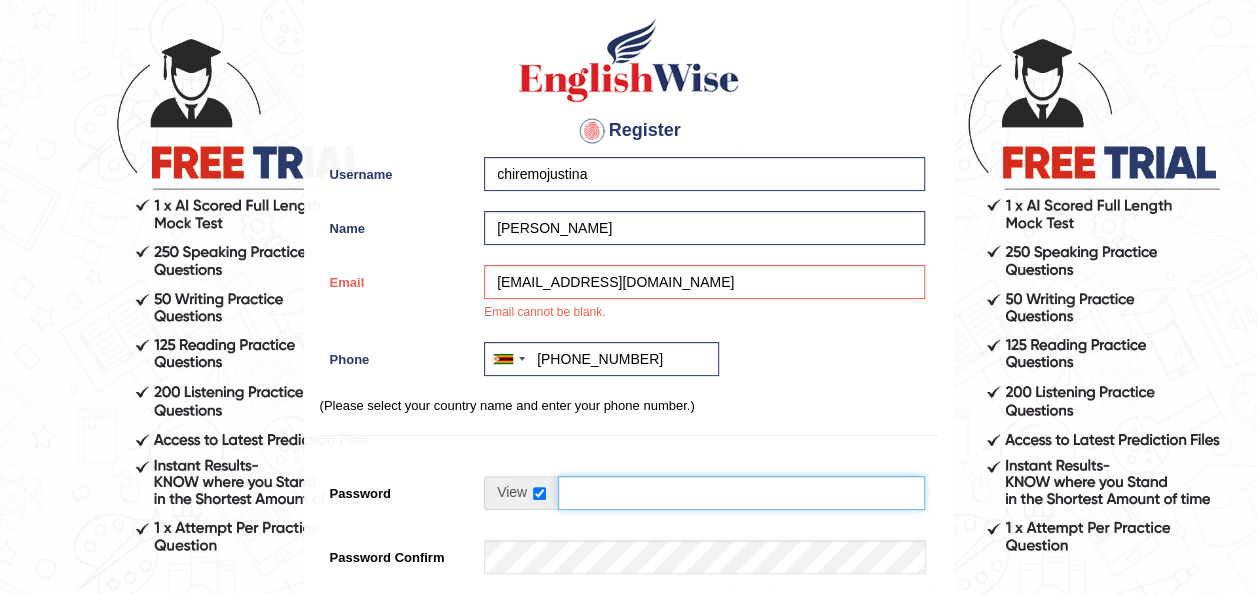 click on "Password" at bounding box center [741, 493] 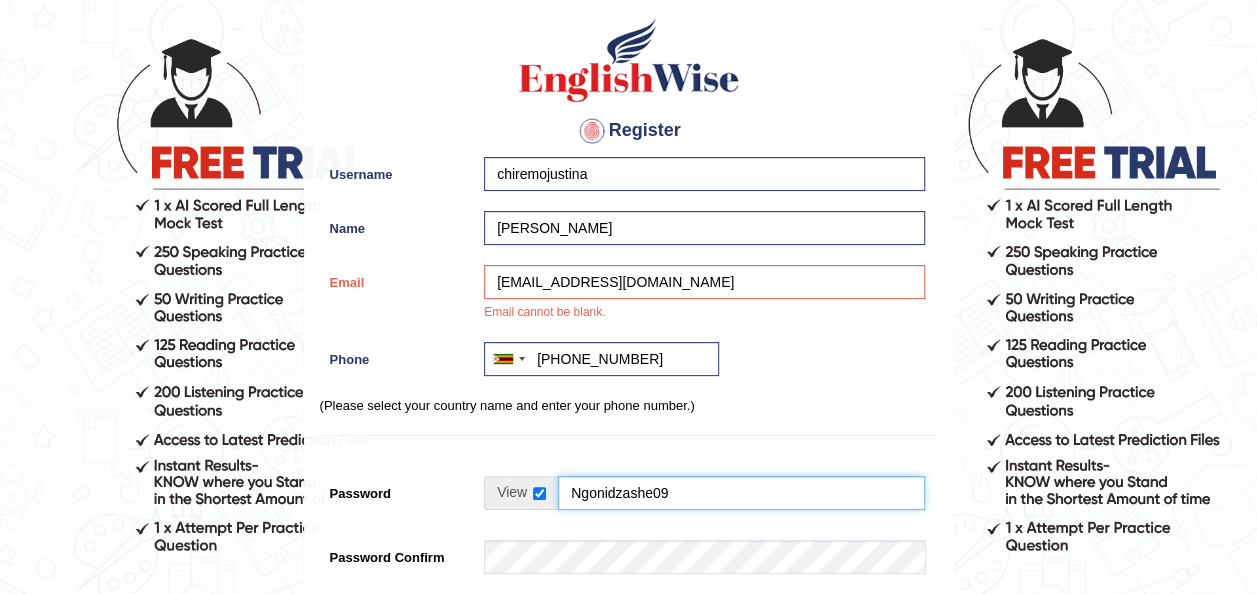 type on "Ngonidzashe09" 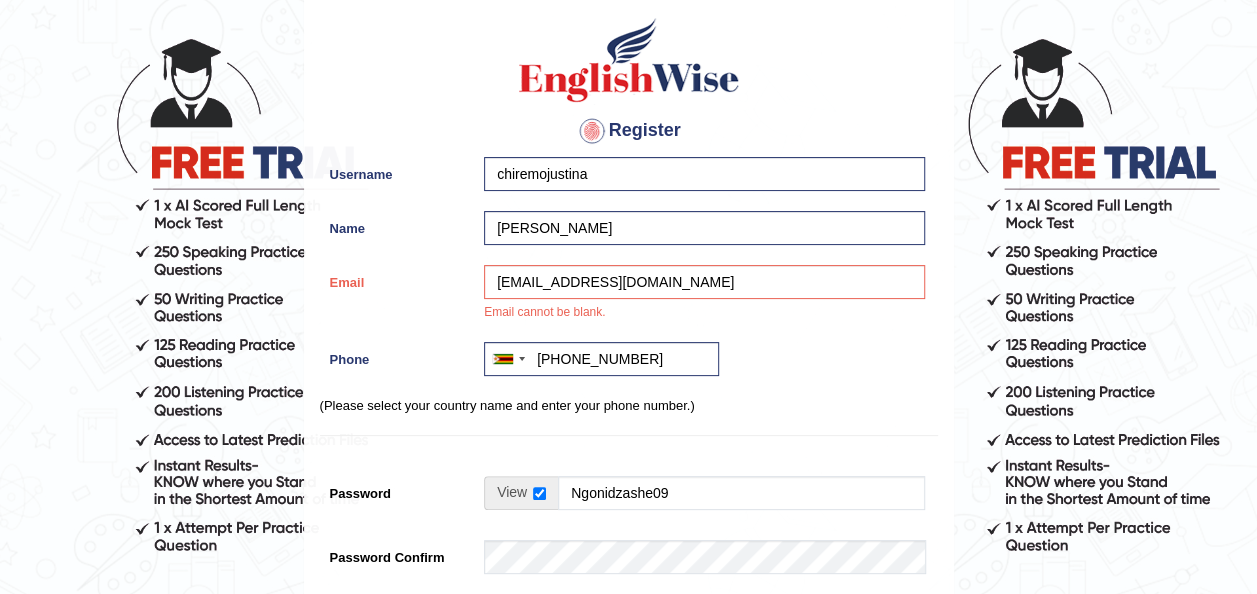 click on "Password Confirm" at bounding box center (397, 553) 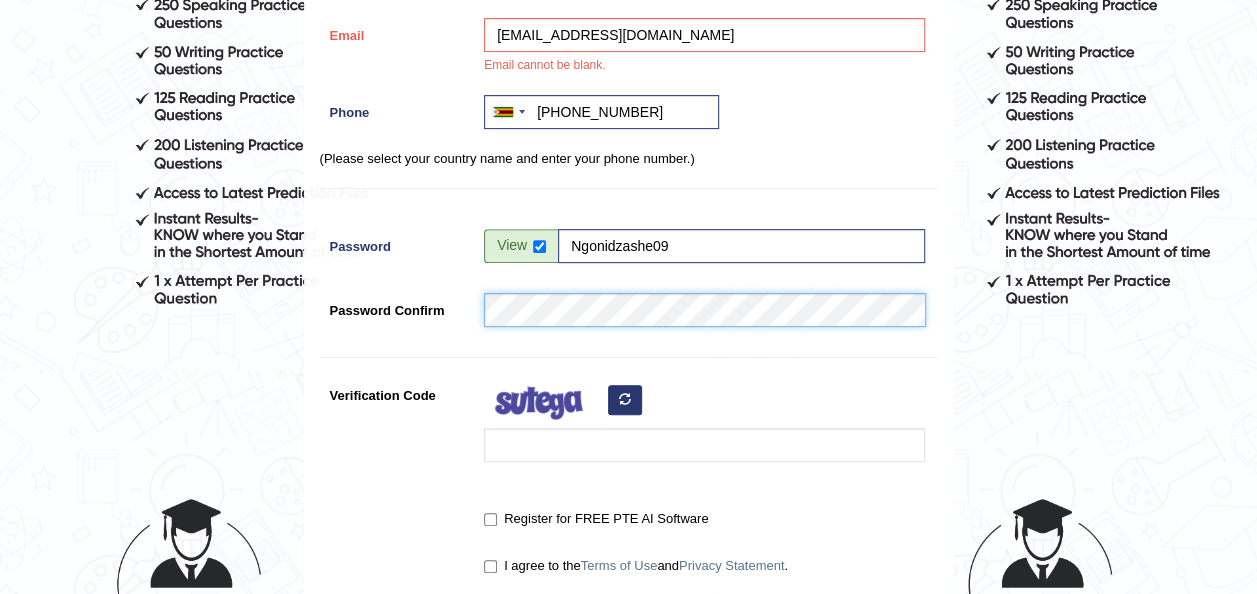 scroll, scrollTop: 338, scrollLeft: 0, axis: vertical 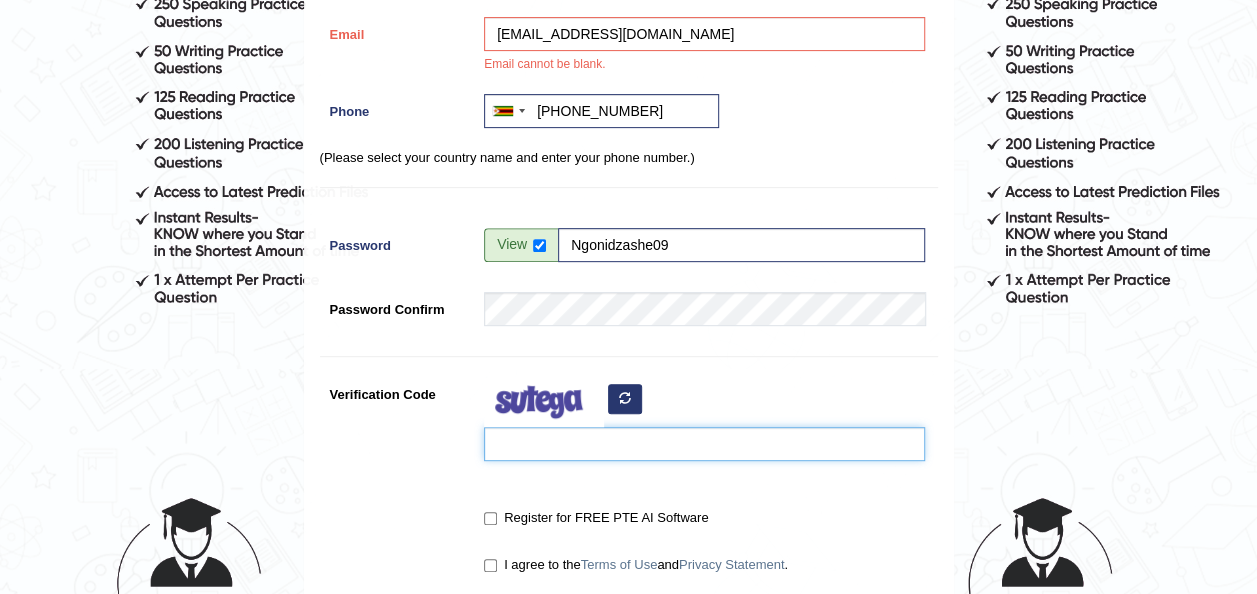 click on "Verification Code" at bounding box center [704, 444] 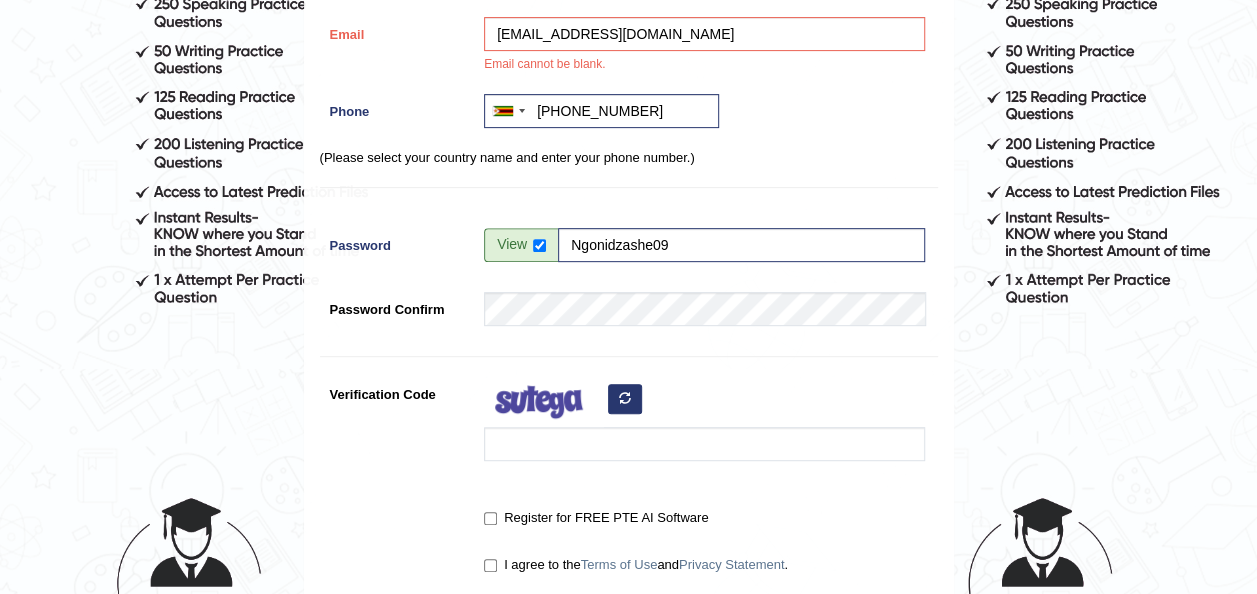 click at bounding box center (625, 398) 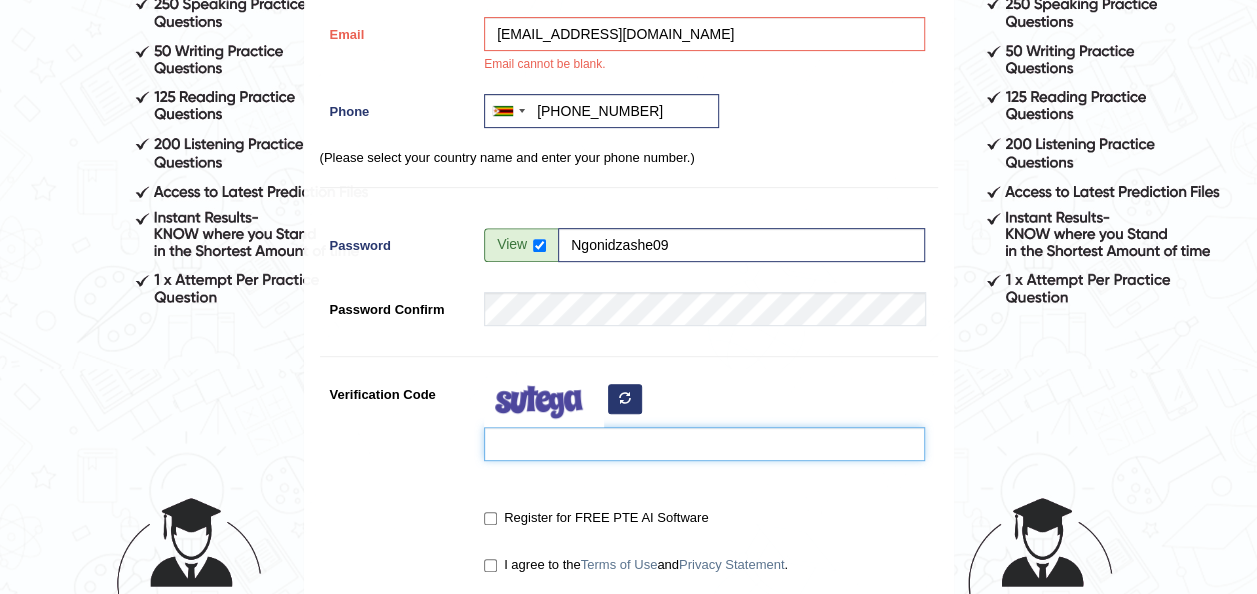 click on "Verification Code" at bounding box center (704, 444) 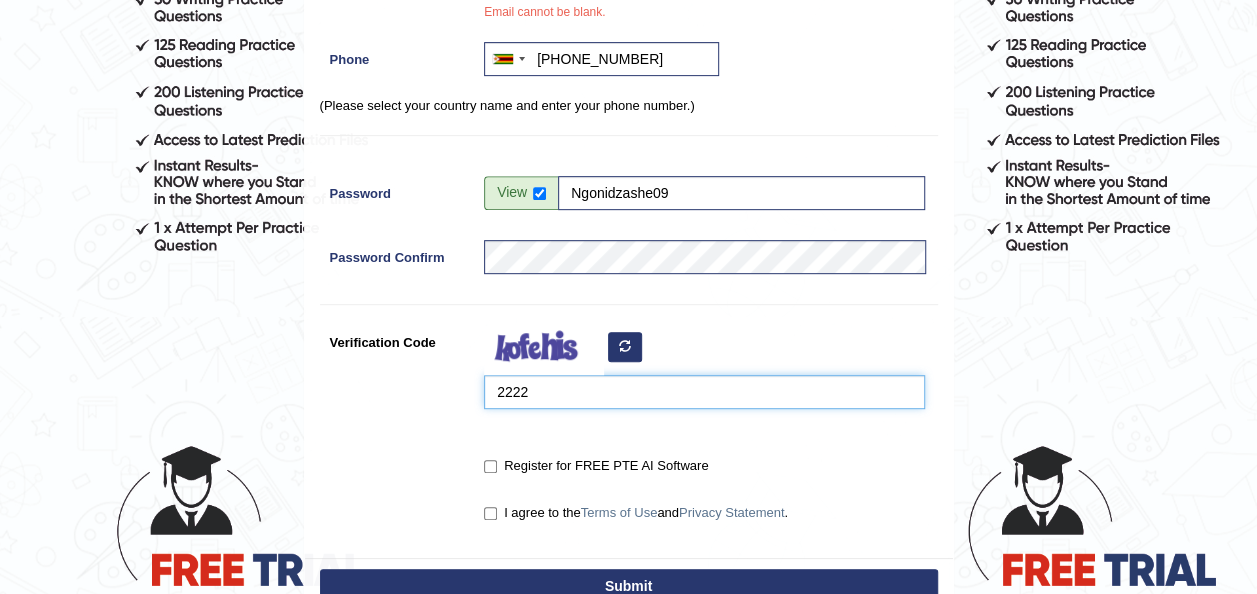 scroll, scrollTop: 403, scrollLeft: 0, axis: vertical 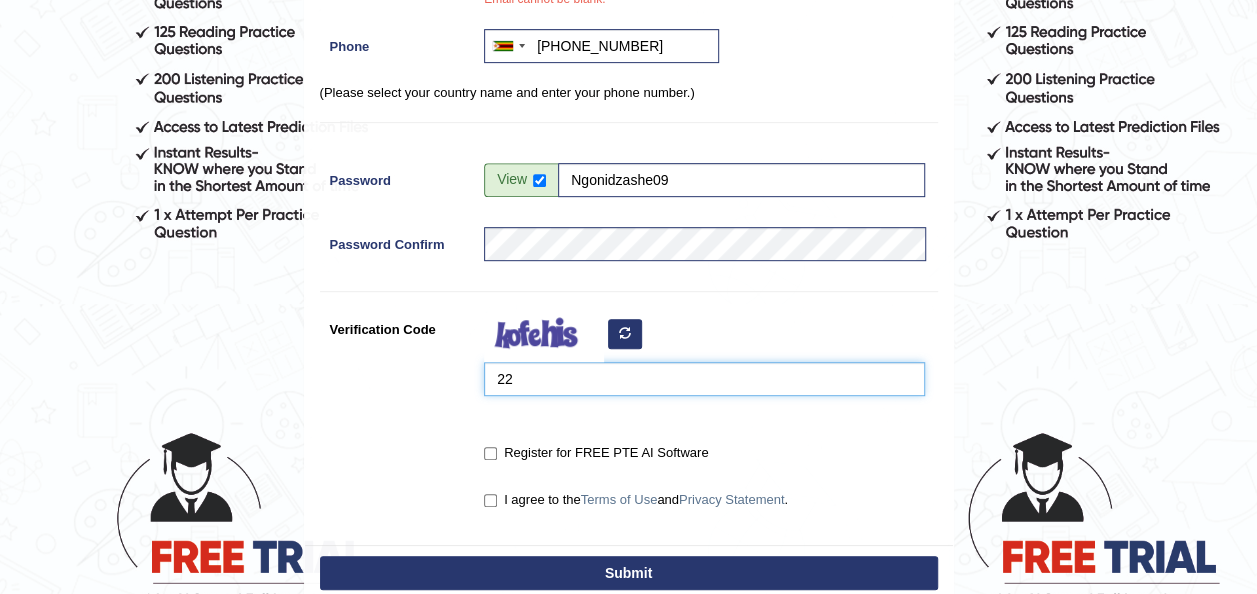 type on "2" 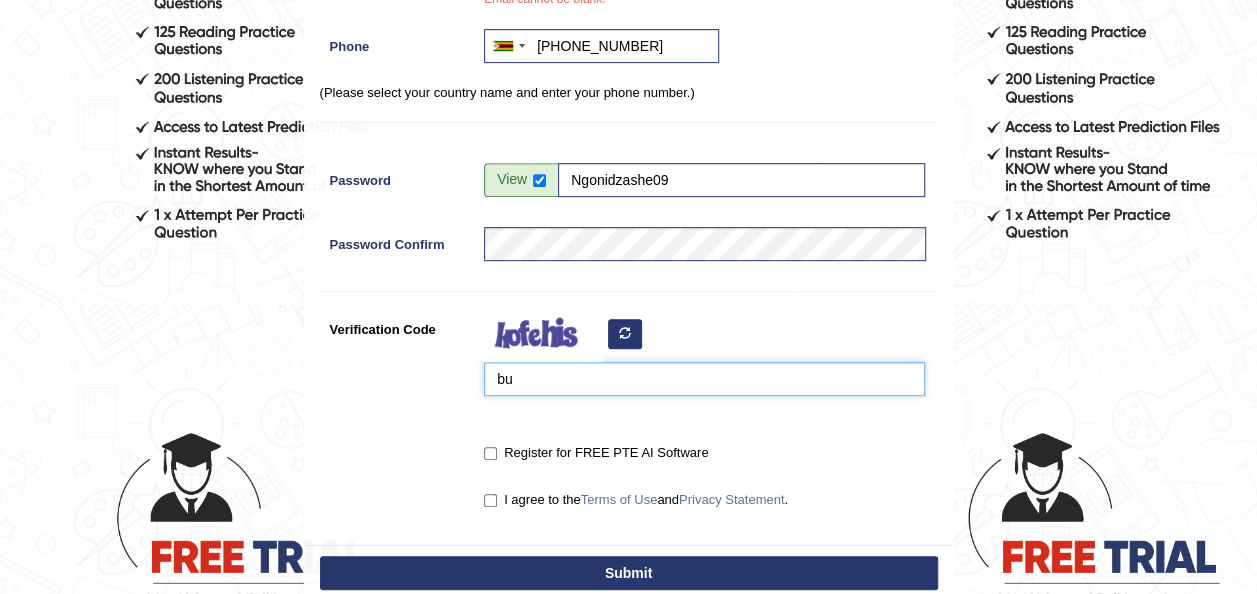 type on "b" 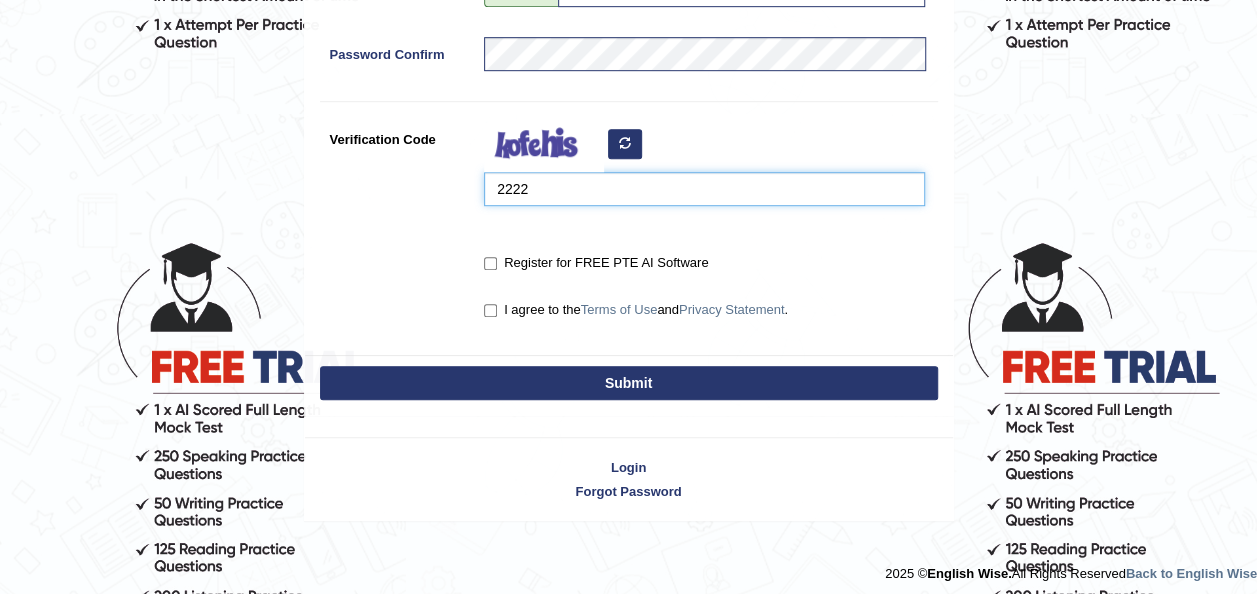 scroll, scrollTop: 598, scrollLeft: 0, axis: vertical 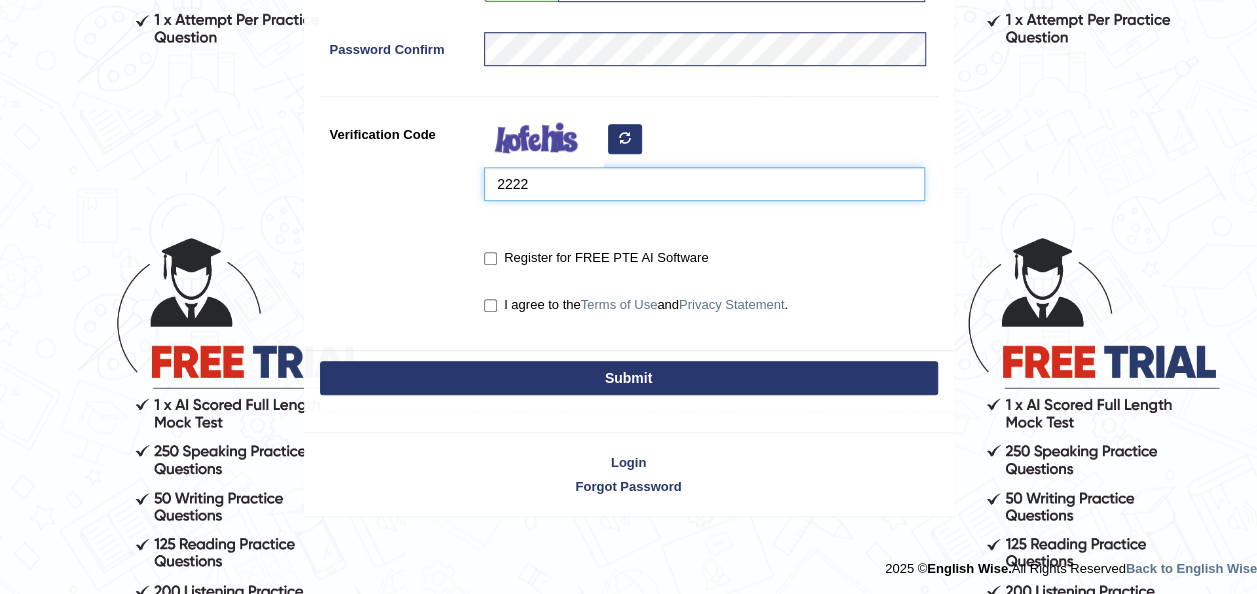 type on "2222" 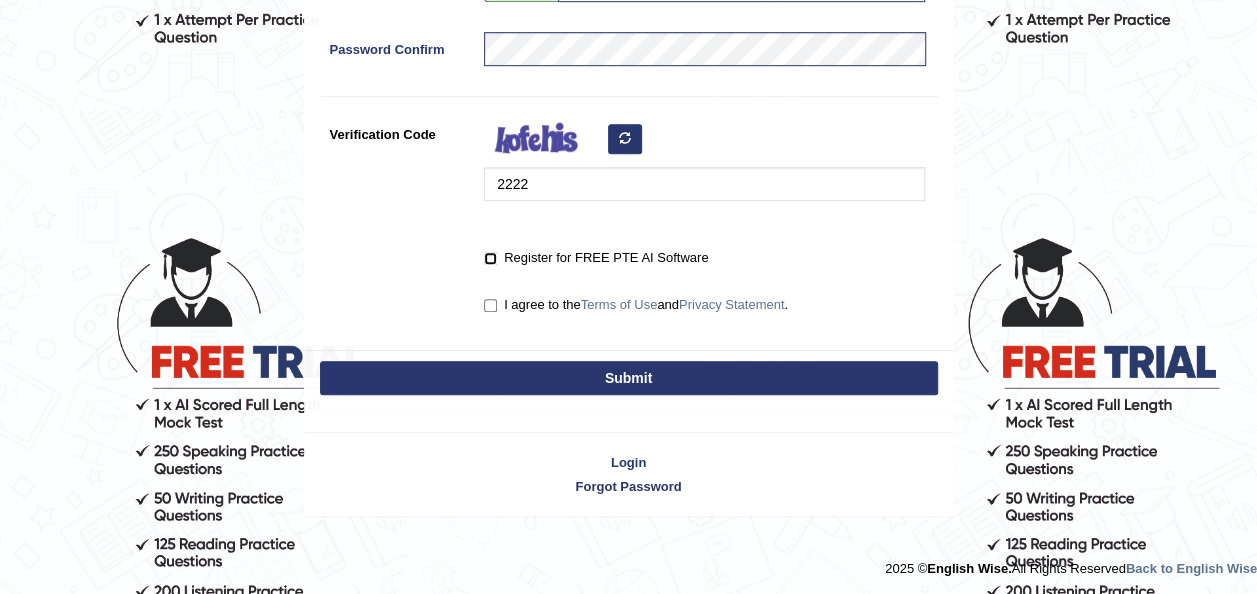 click on "Register for FREE PTE AI Software" at bounding box center (490, 258) 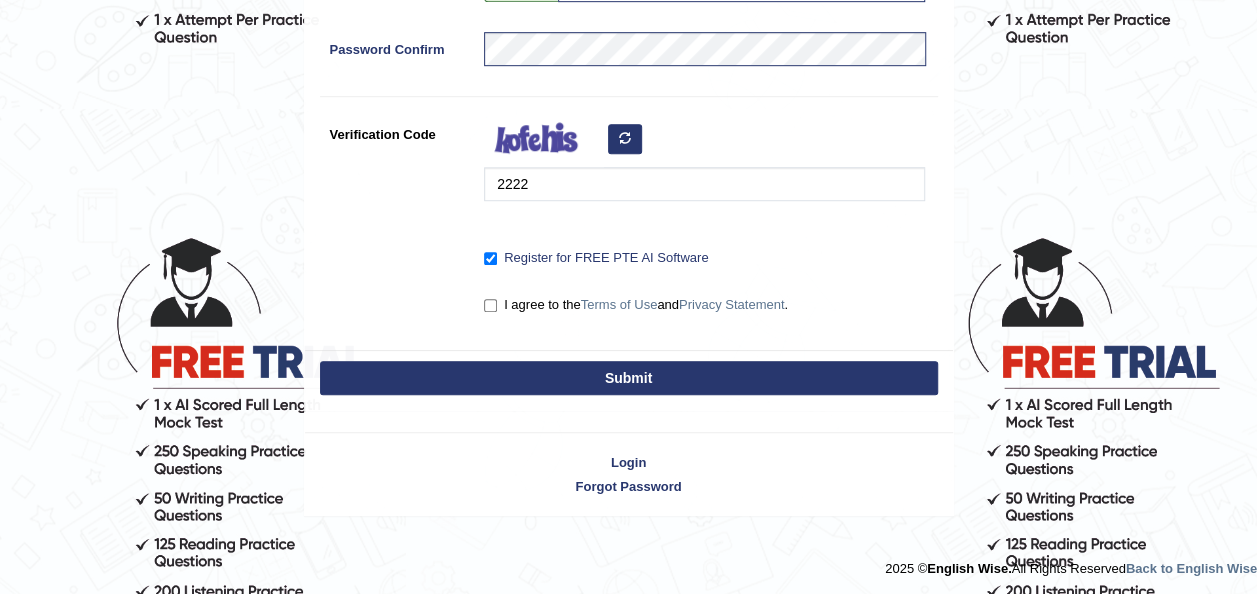 click on "Submit" at bounding box center (629, 378) 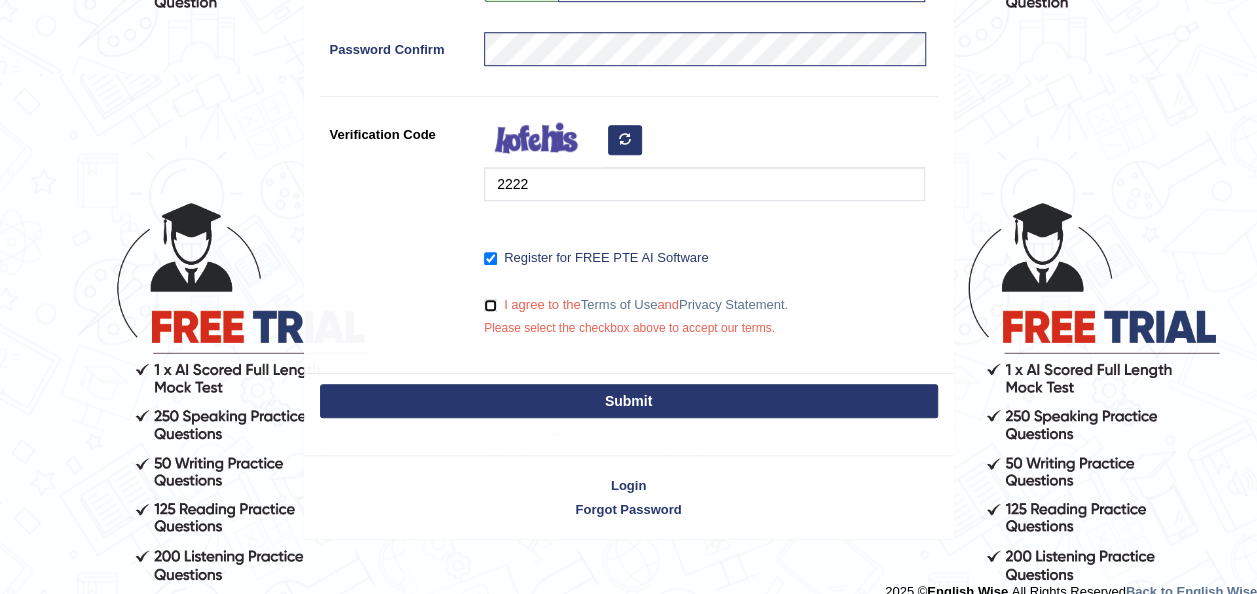click on "I agree to the  Terms of Use  and  Privacy Statement ." at bounding box center (490, 305) 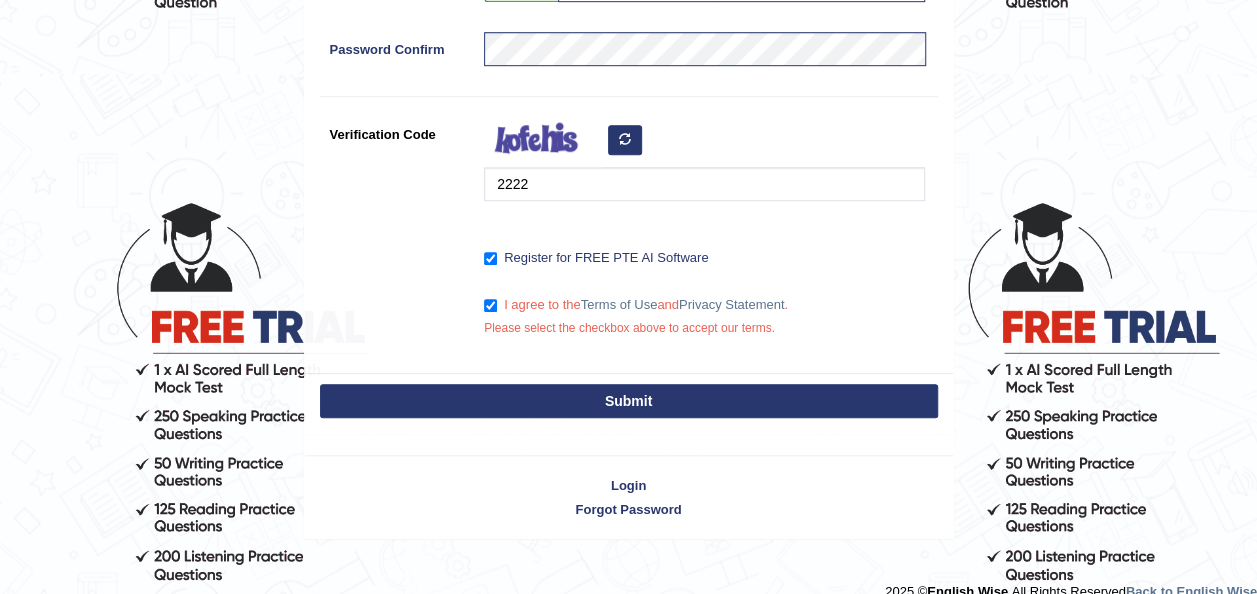 click on "Submit" at bounding box center [629, 401] 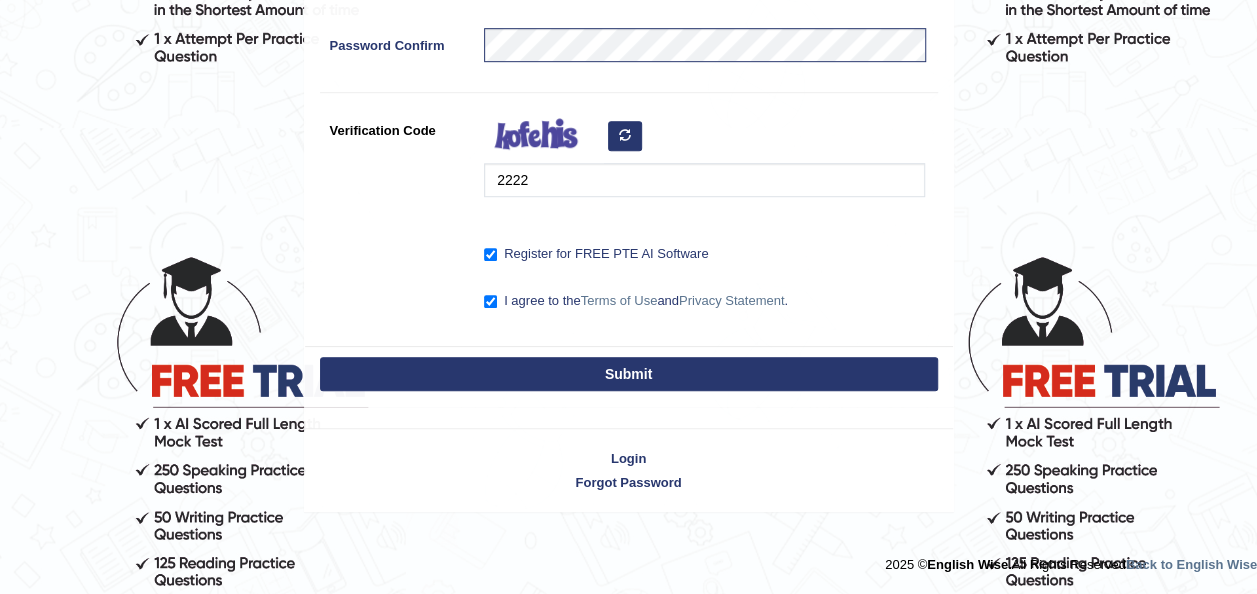 scroll, scrollTop: 575, scrollLeft: 0, axis: vertical 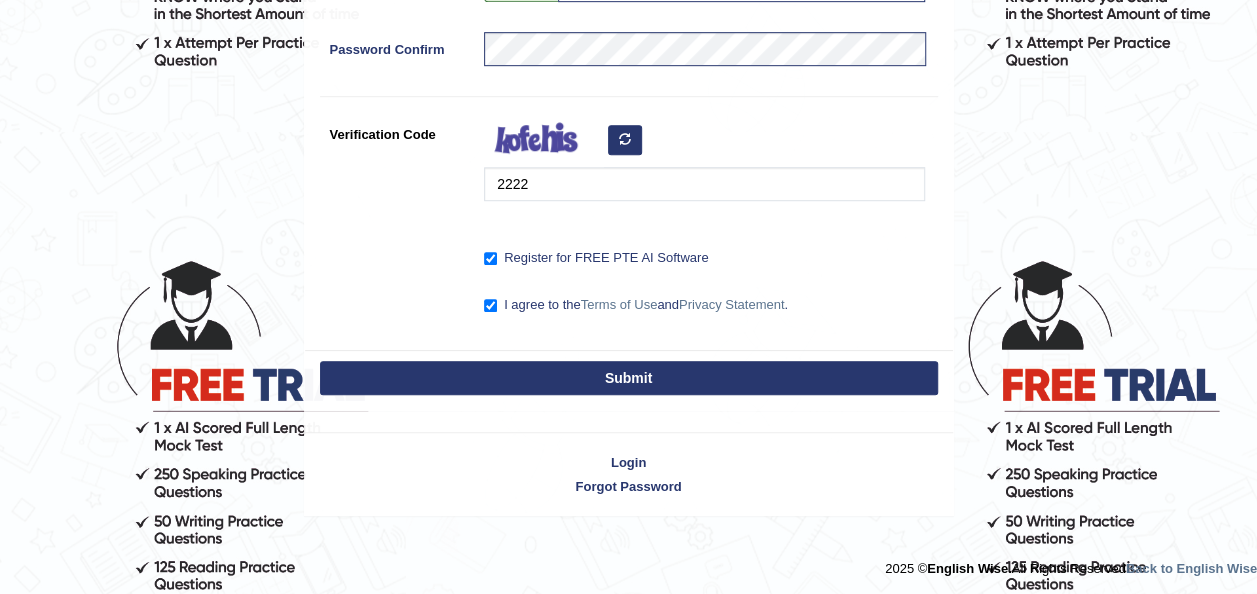 click on "Submit" at bounding box center (629, 378) 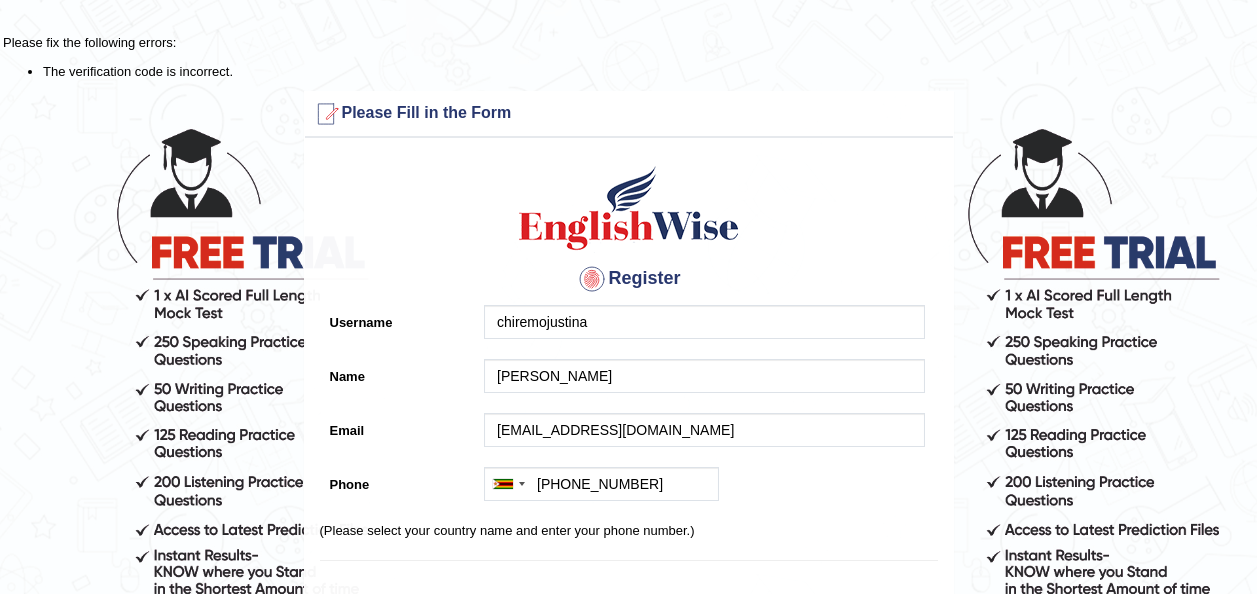 scroll, scrollTop: 467, scrollLeft: 0, axis: vertical 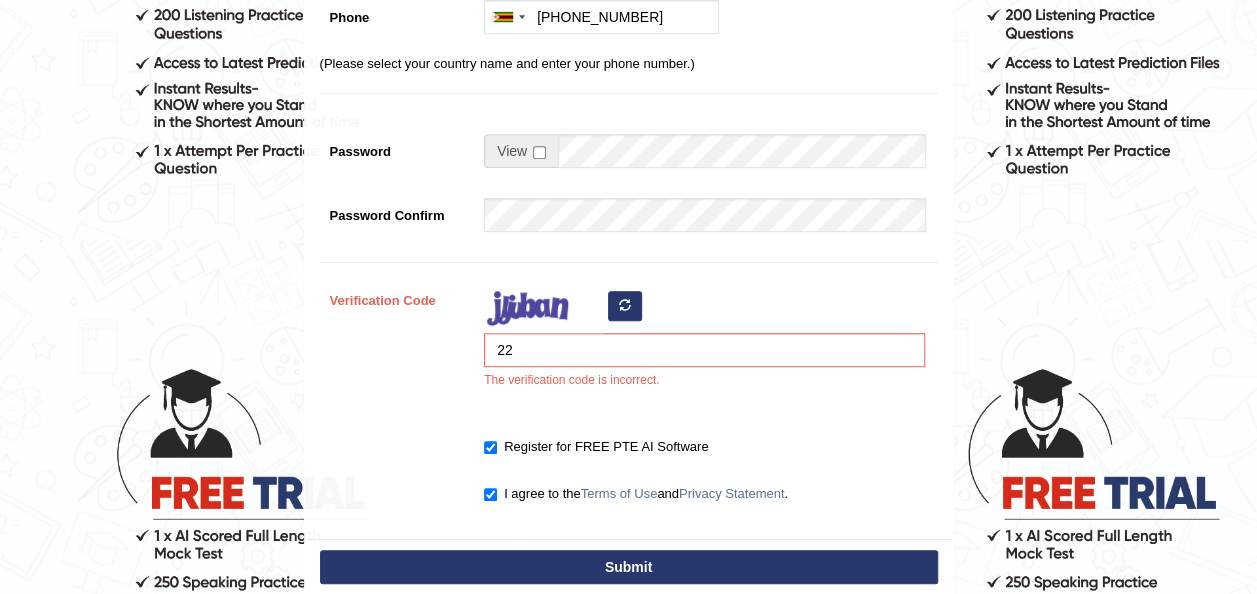 type on "2" 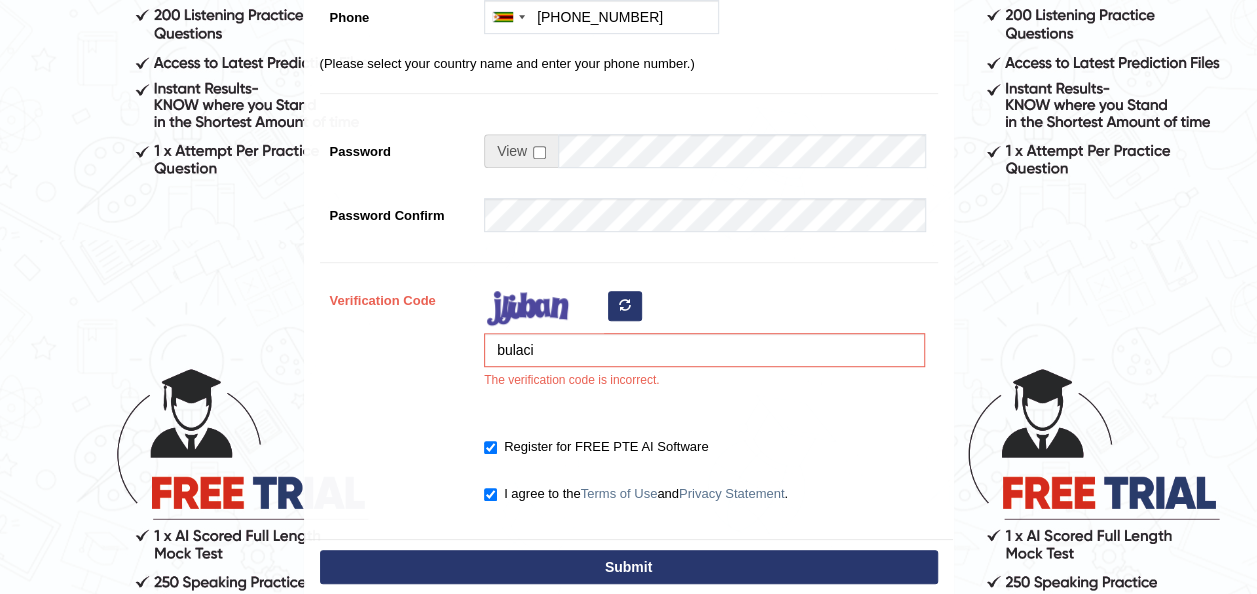 type on "bulaci" 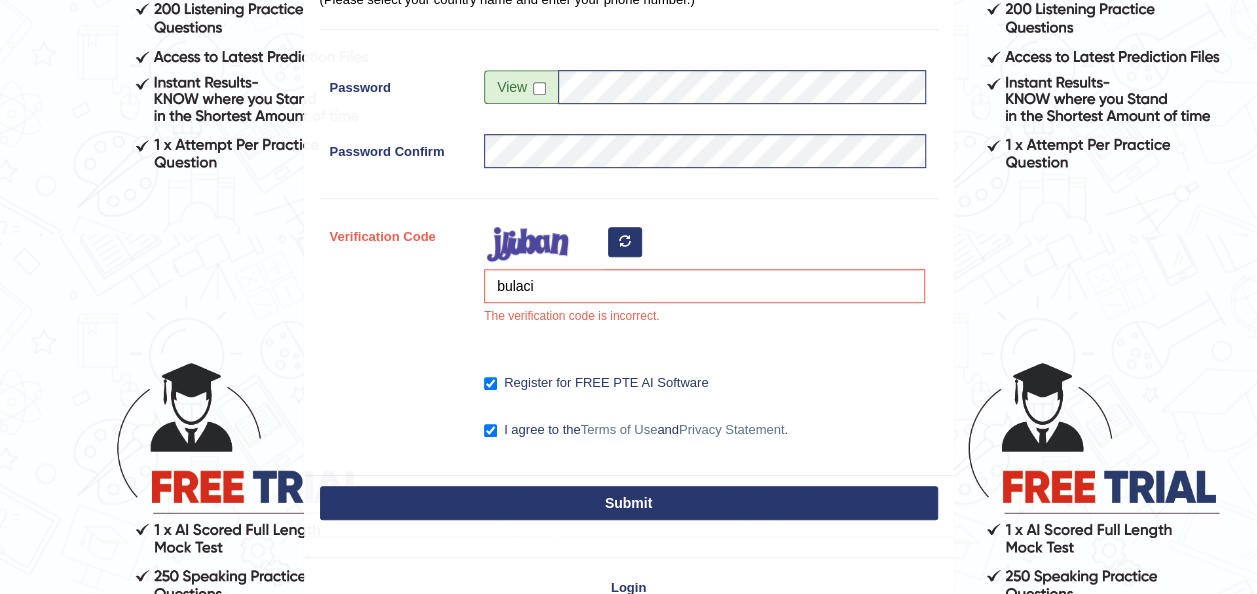scroll, scrollTop: 444, scrollLeft: 0, axis: vertical 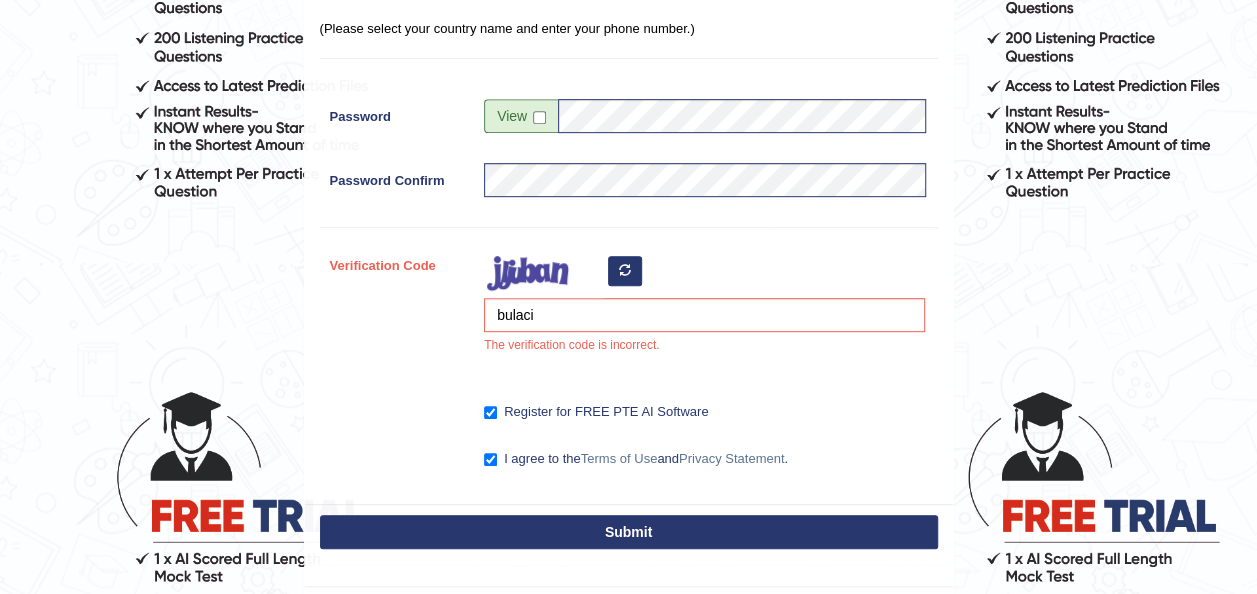 click on "I agree to the  Terms of Use  and  Privacy Statement ." at bounding box center (704, 455) 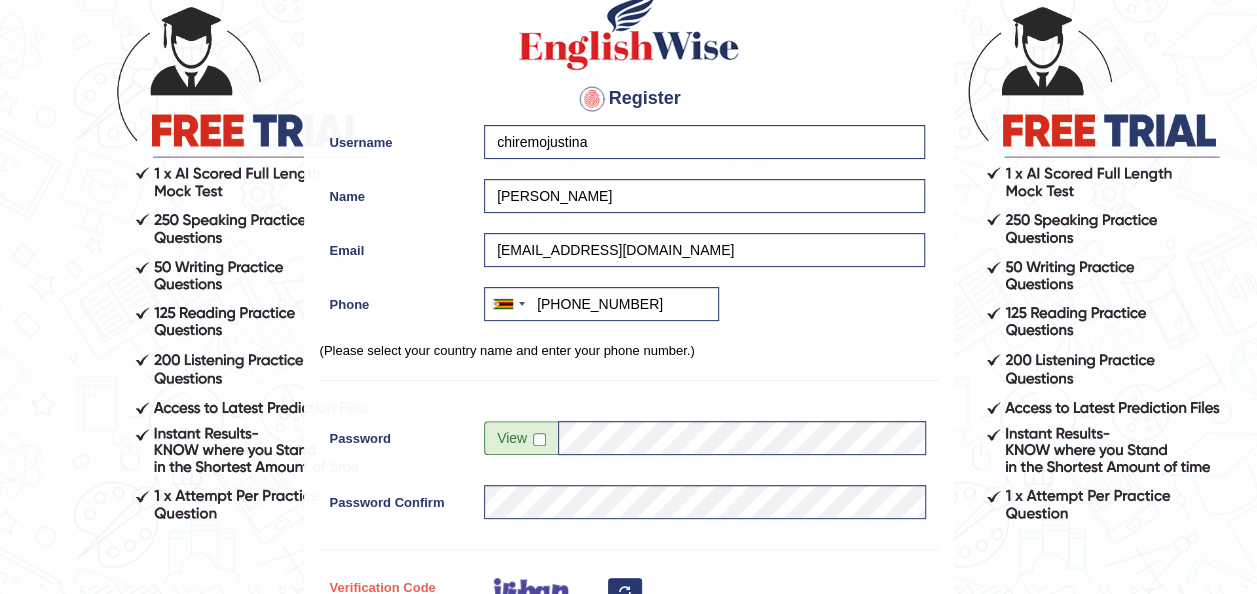scroll, scrollTop: 118, scrollLeft: 0, axis: vertical 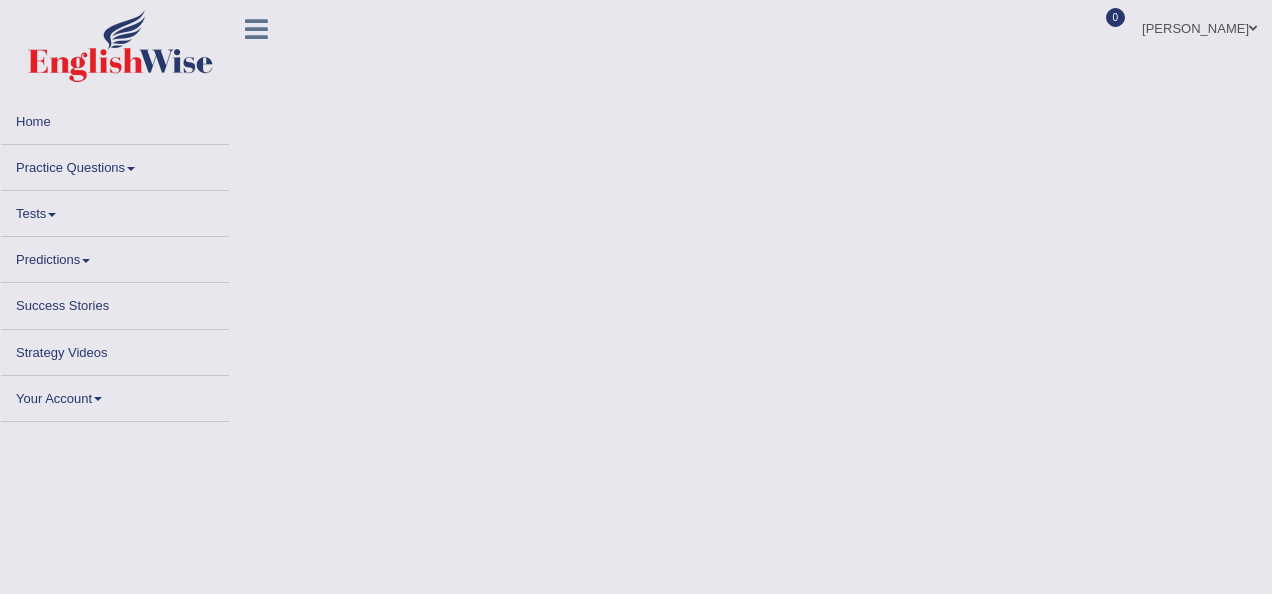 click on "Predictions" at bounding box center [115, 256] 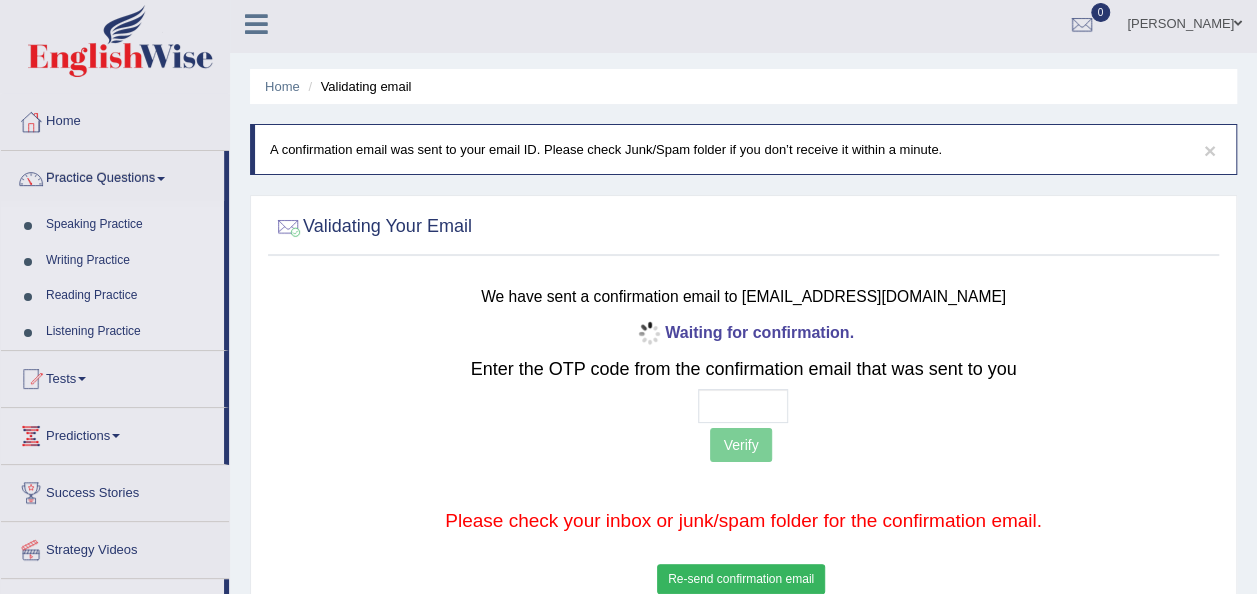 scroll, scrollTop: 0, scrollLeft: 0, axis: both 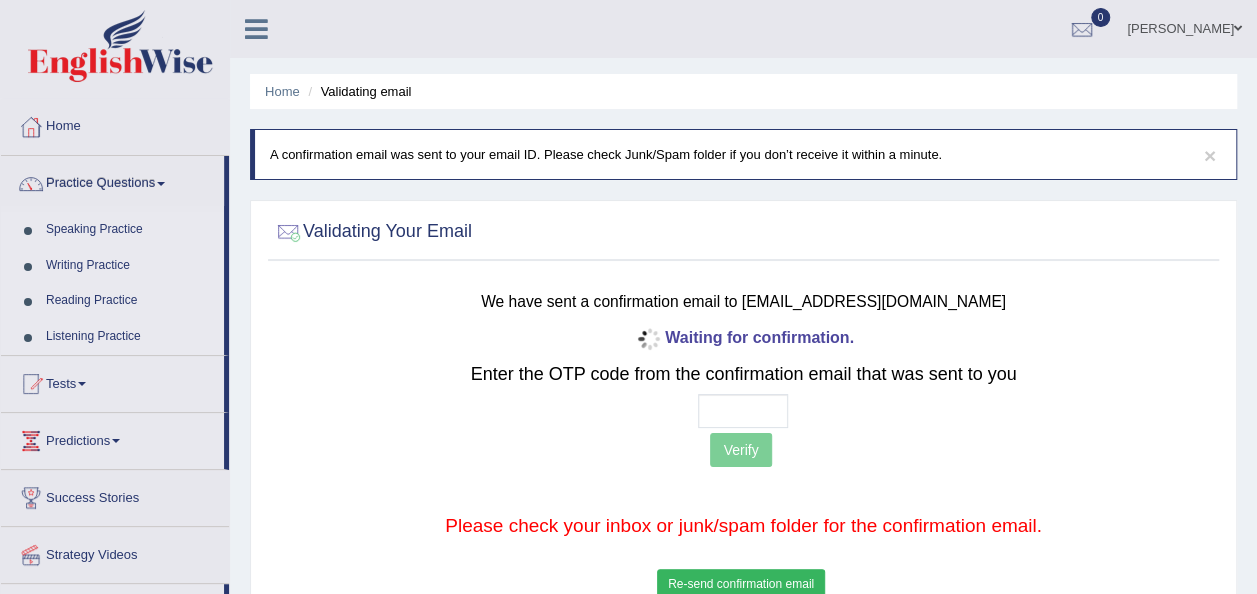 click at bounding box center (1082, 30) 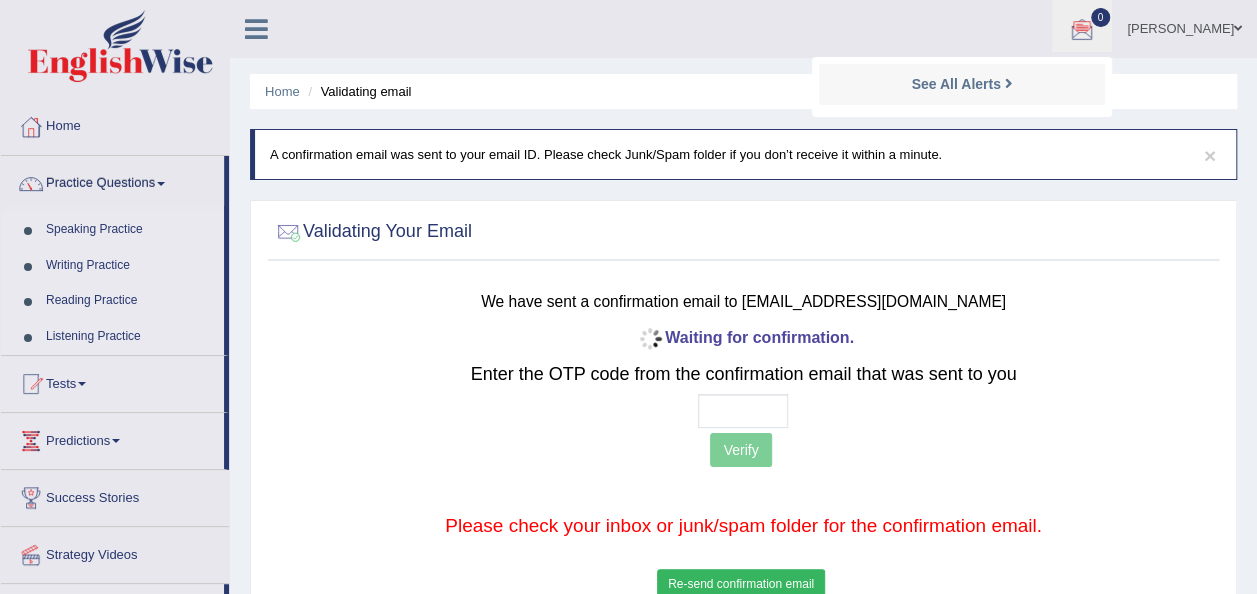 click at bounding box center [1082, 30] 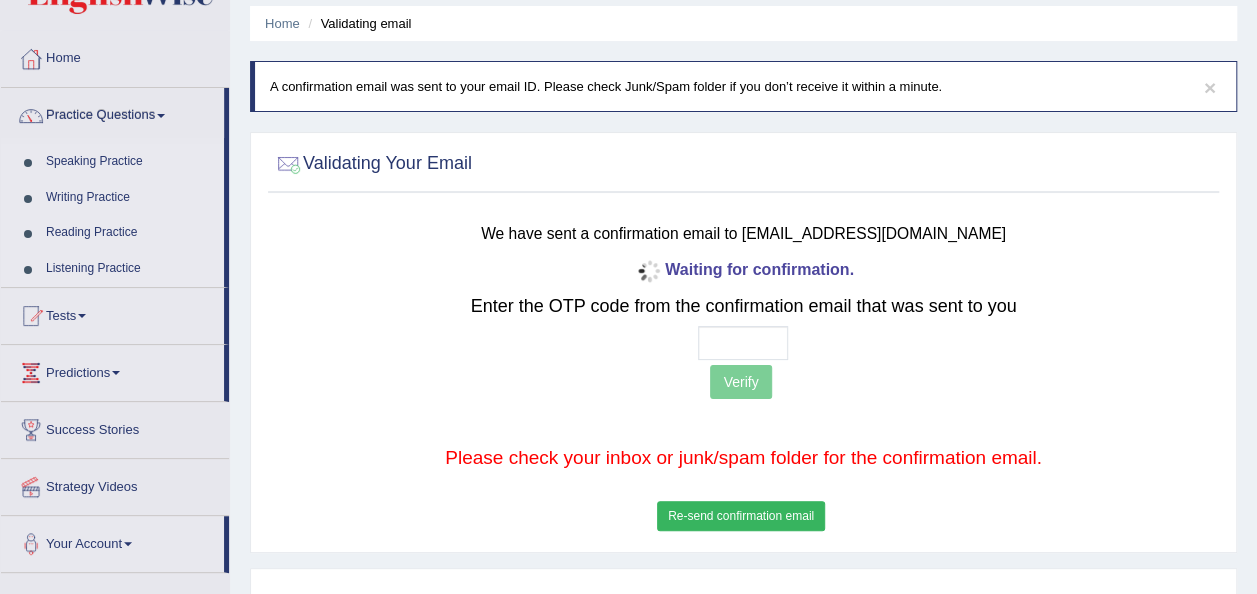 scroll, scrollTop: 60, scrollLeft: 0, axis: vertical 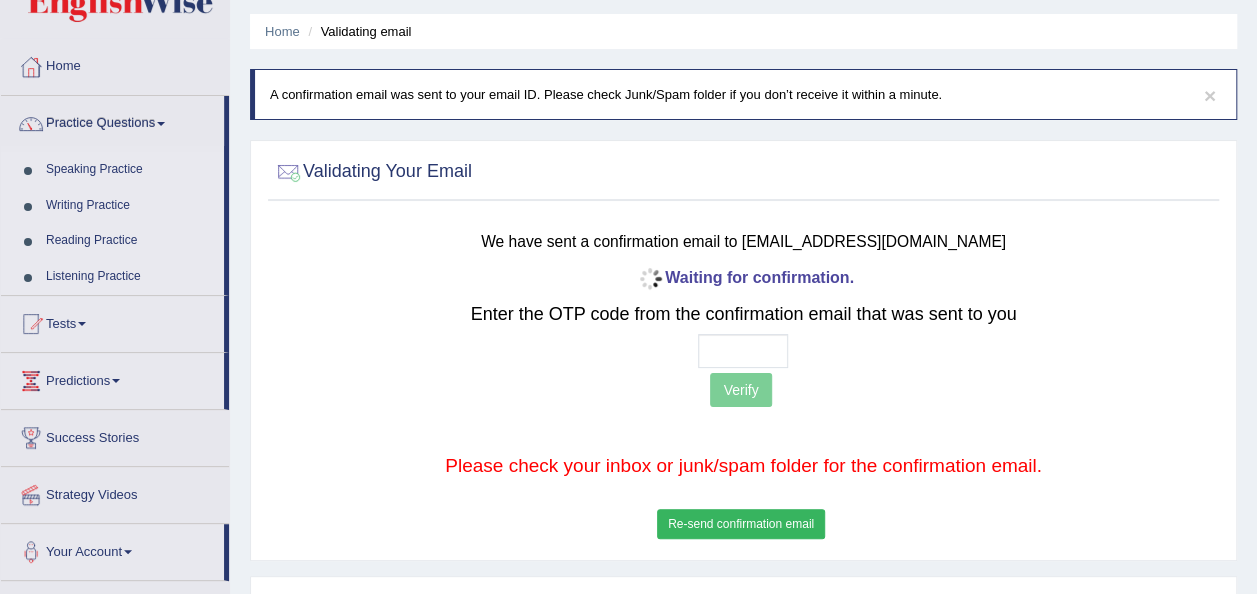 click on "Verify" at bounding box center (743, 392) 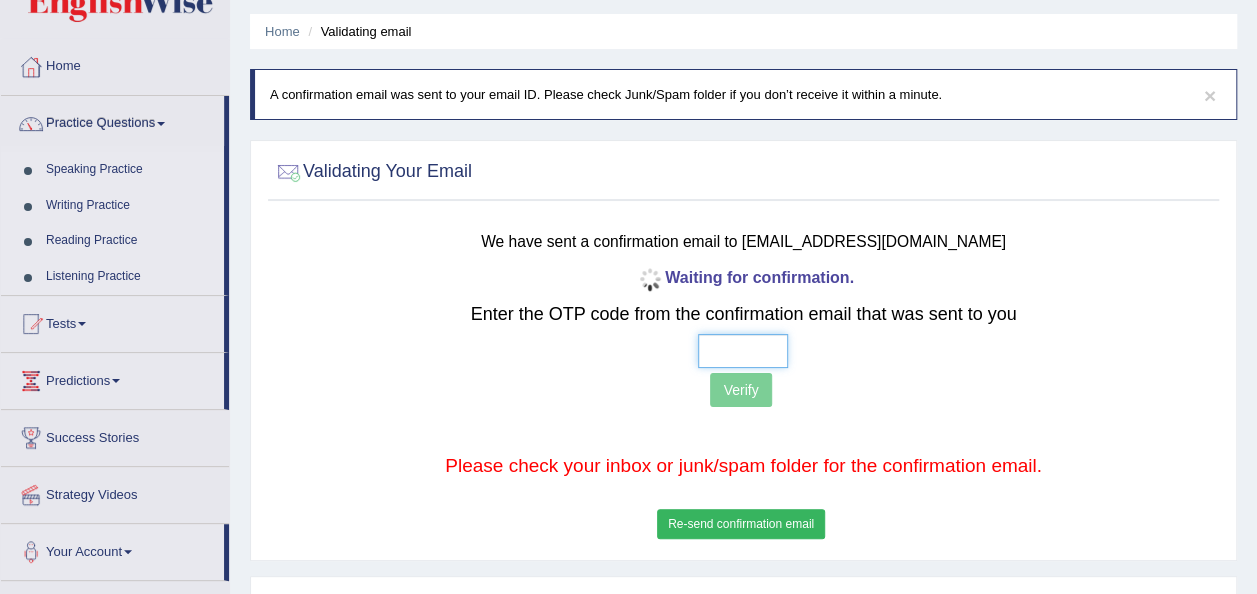 click at bounding box center [743, 351] 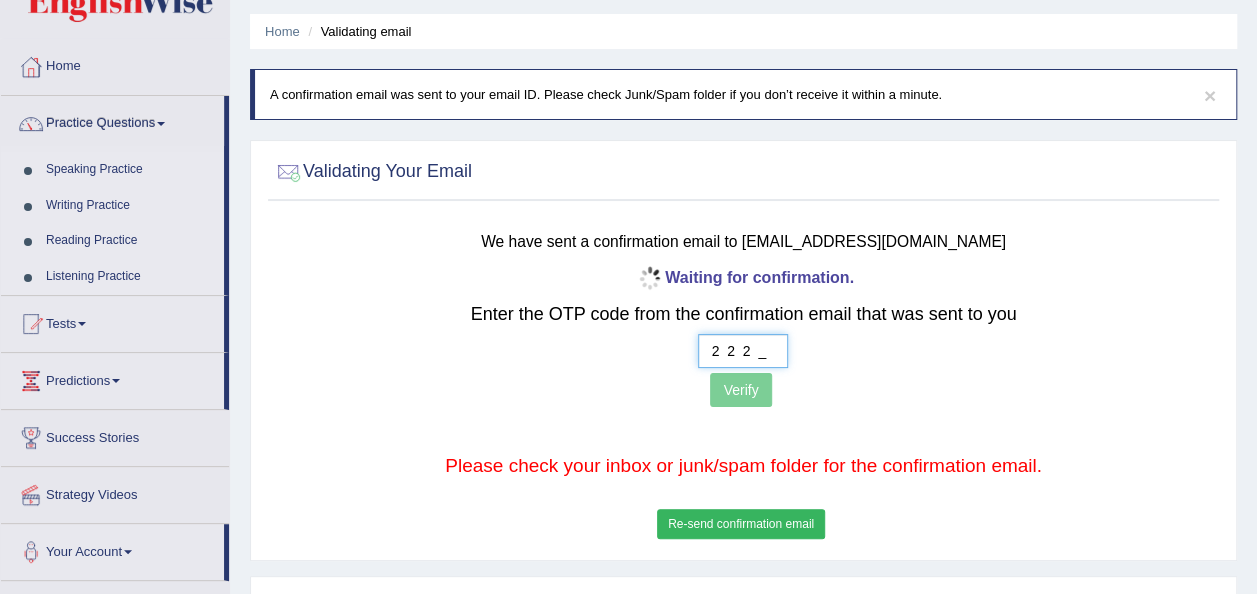 type on "2  2  2  2" 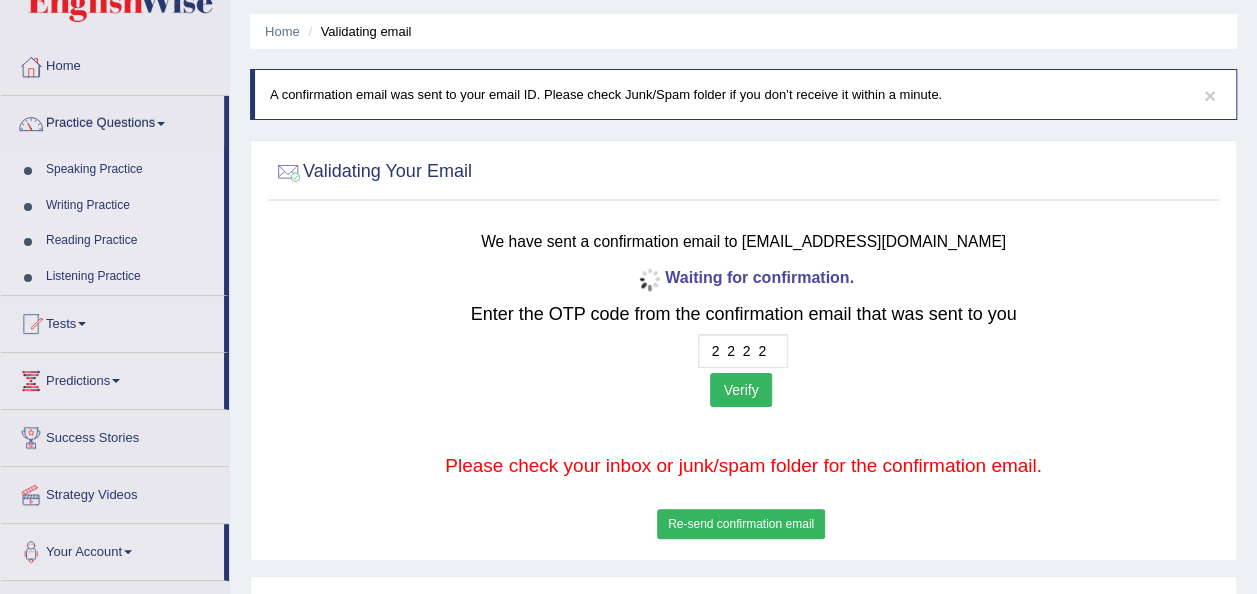 click at bounding box center [743, 431] 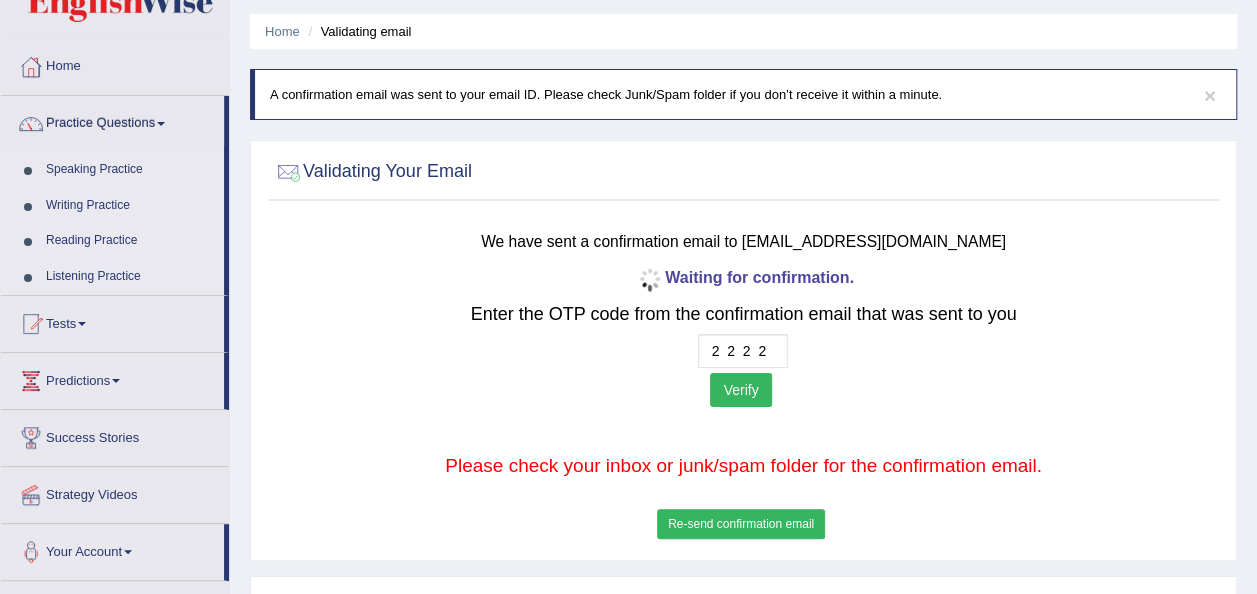 click on "Verify" at bounding box center (740, 390) 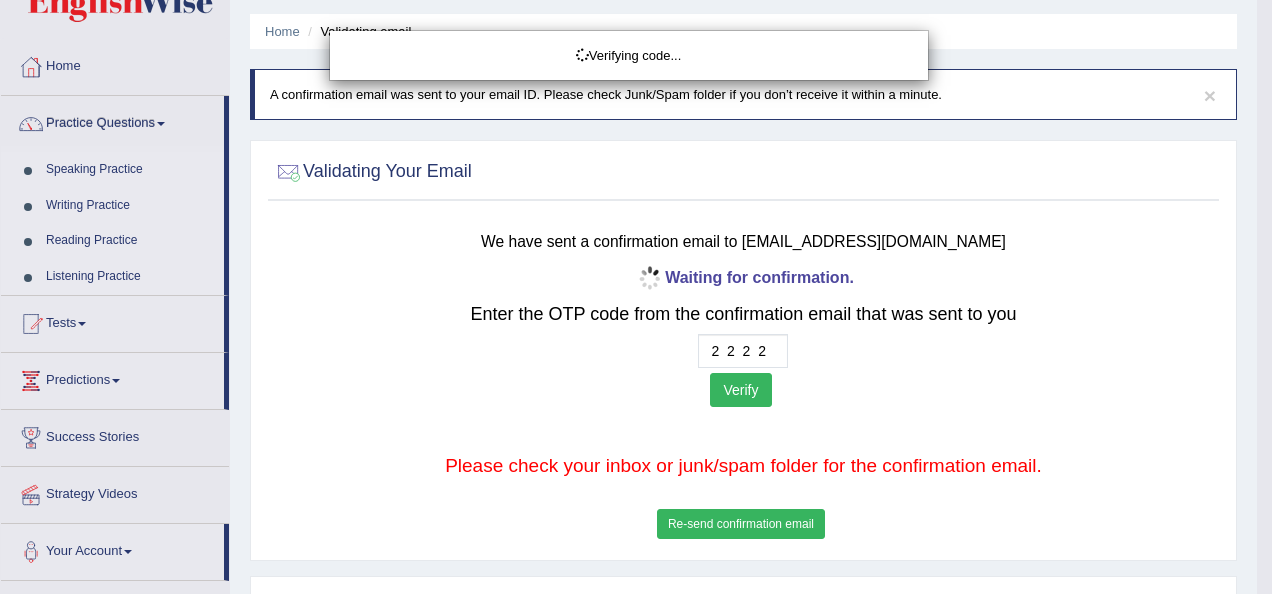 type 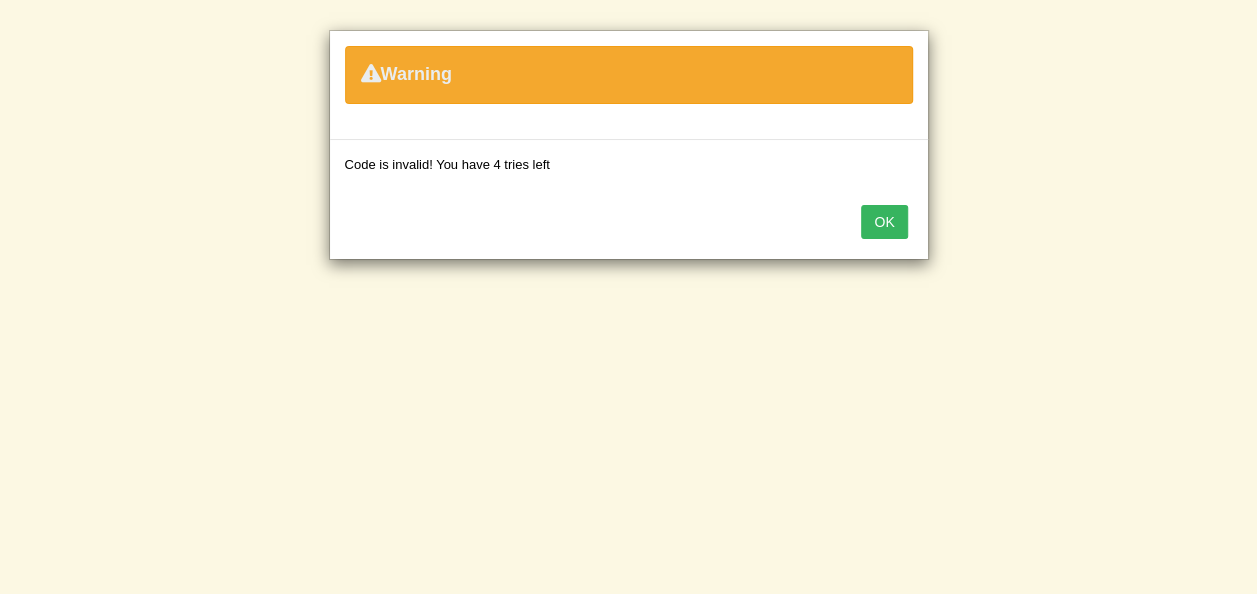 click on "OK" at bounding box center [884, 222] 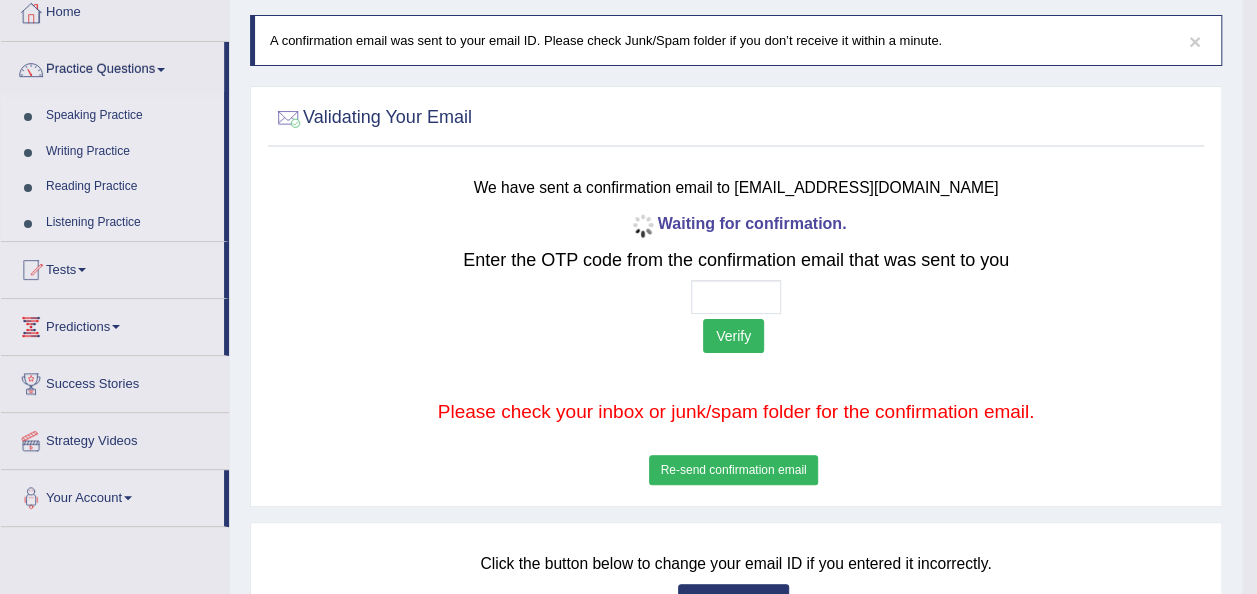 scroll, scrollTop: 116, scrollLeft: 0, axis: vertical 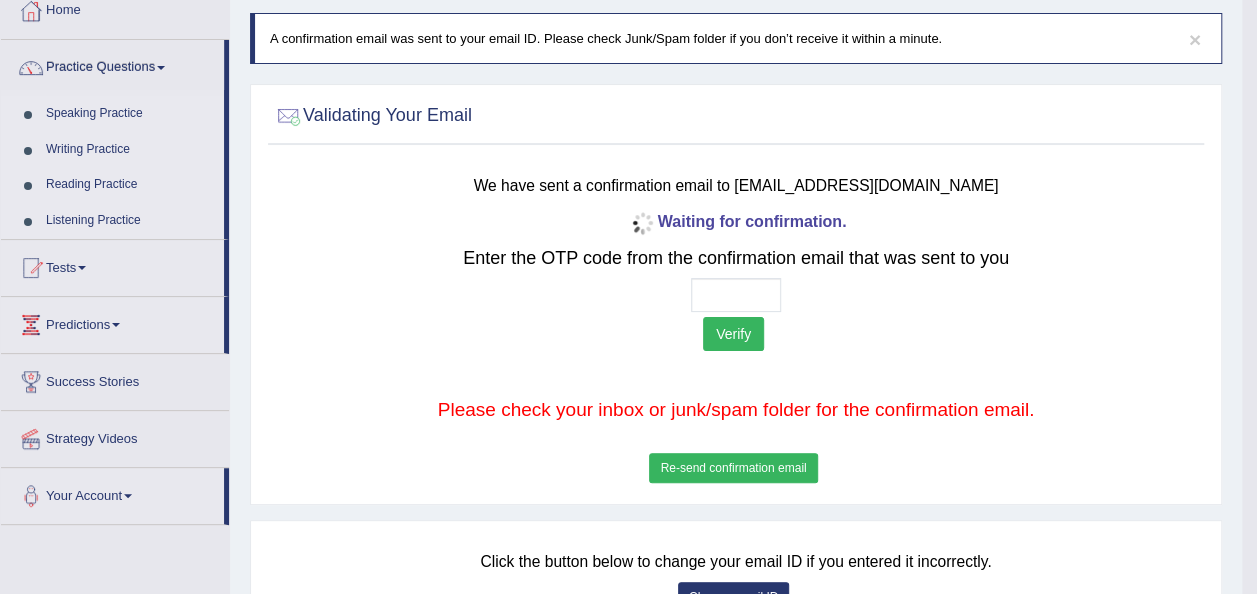 click on "Your Account" at bounding box center [112, 493] 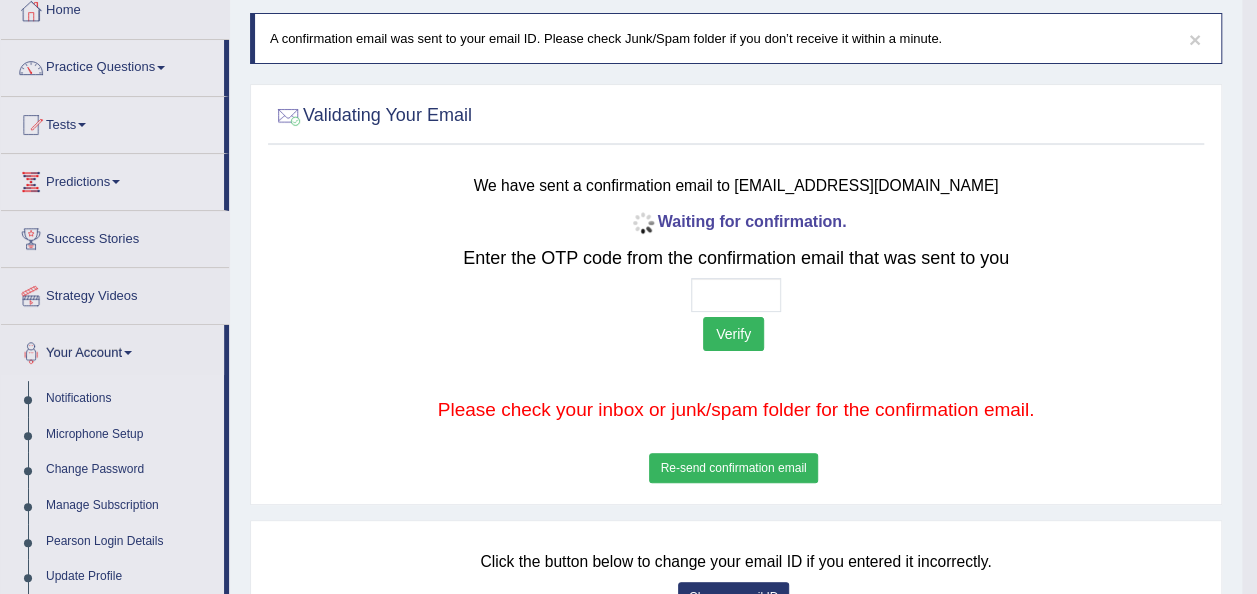 click at bounding box center [128, 353] 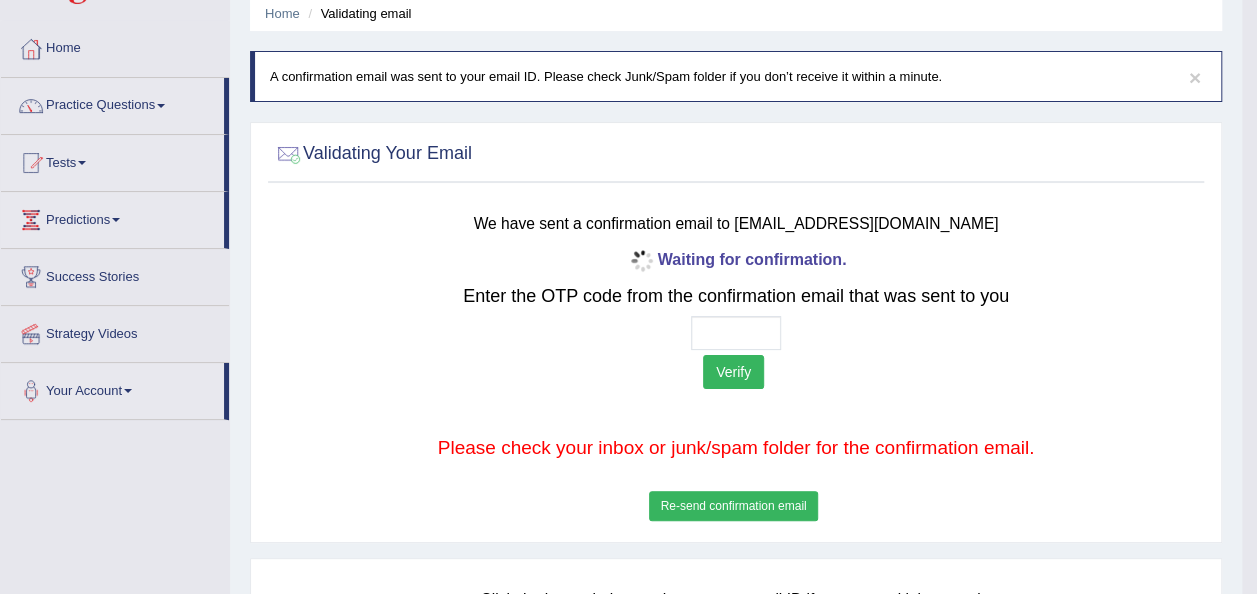 scroll, scrollTop: 0, scrollLeft: 0, axis: both 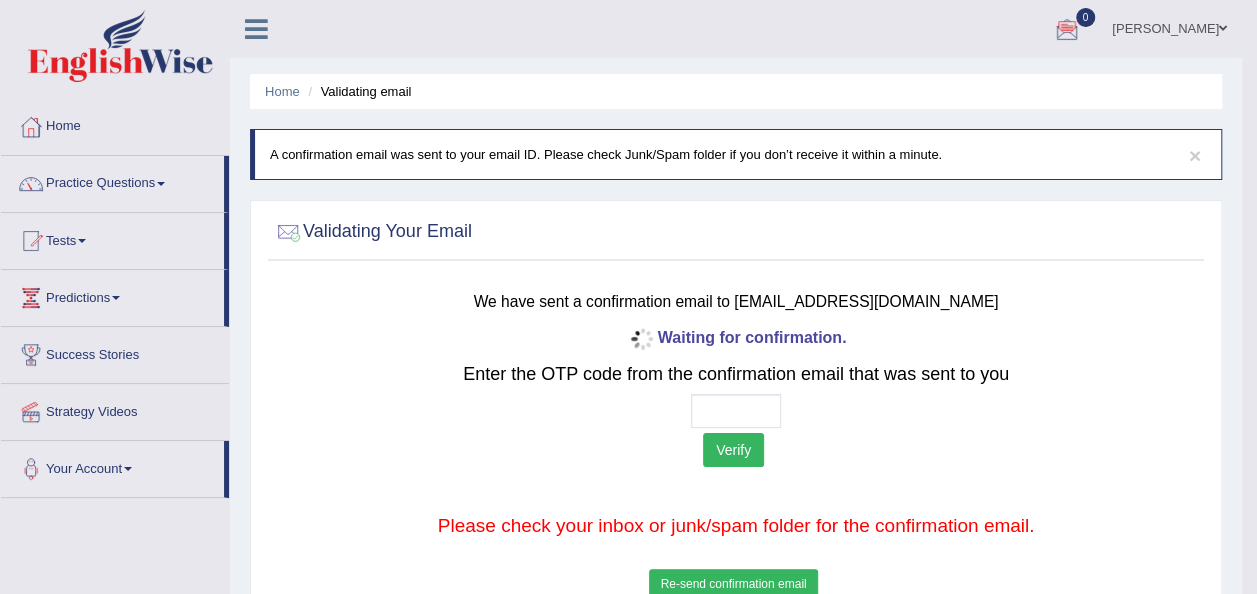 click at bounding box center [1067, 30] 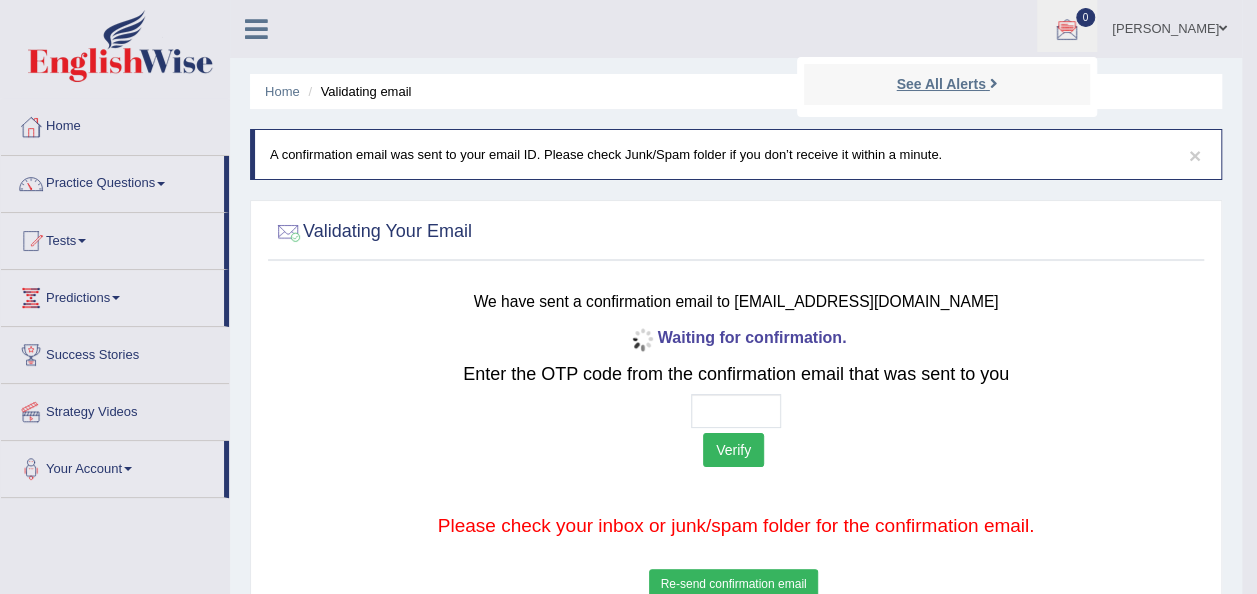 click at bounding box center [994, 83] 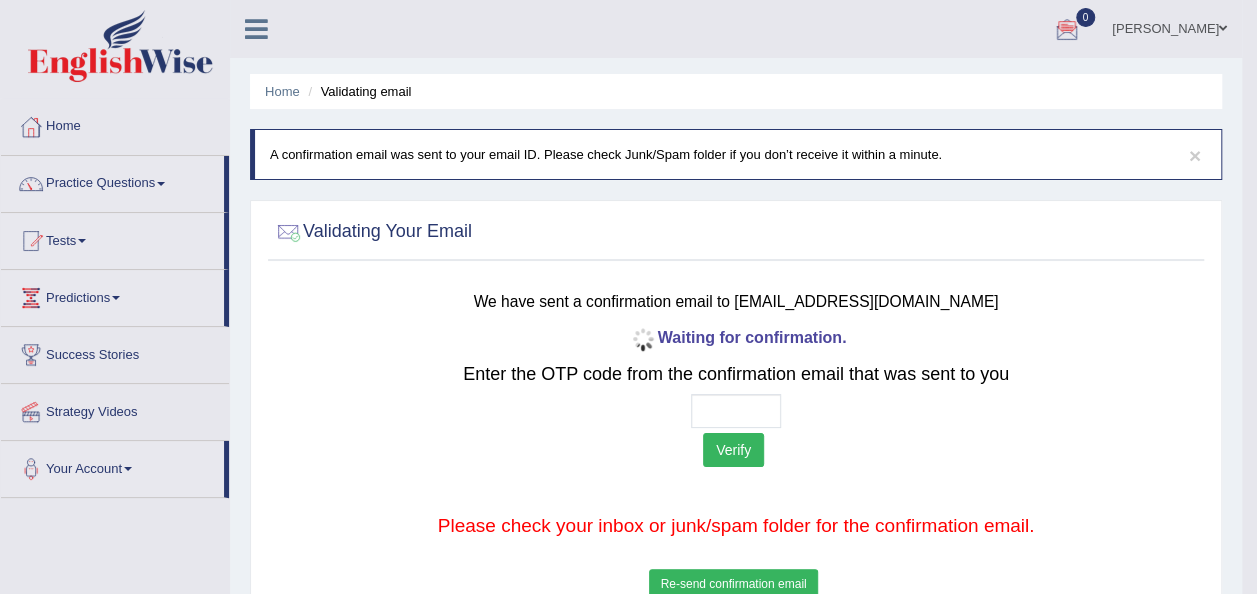 click at bounding box center [1223, 28] 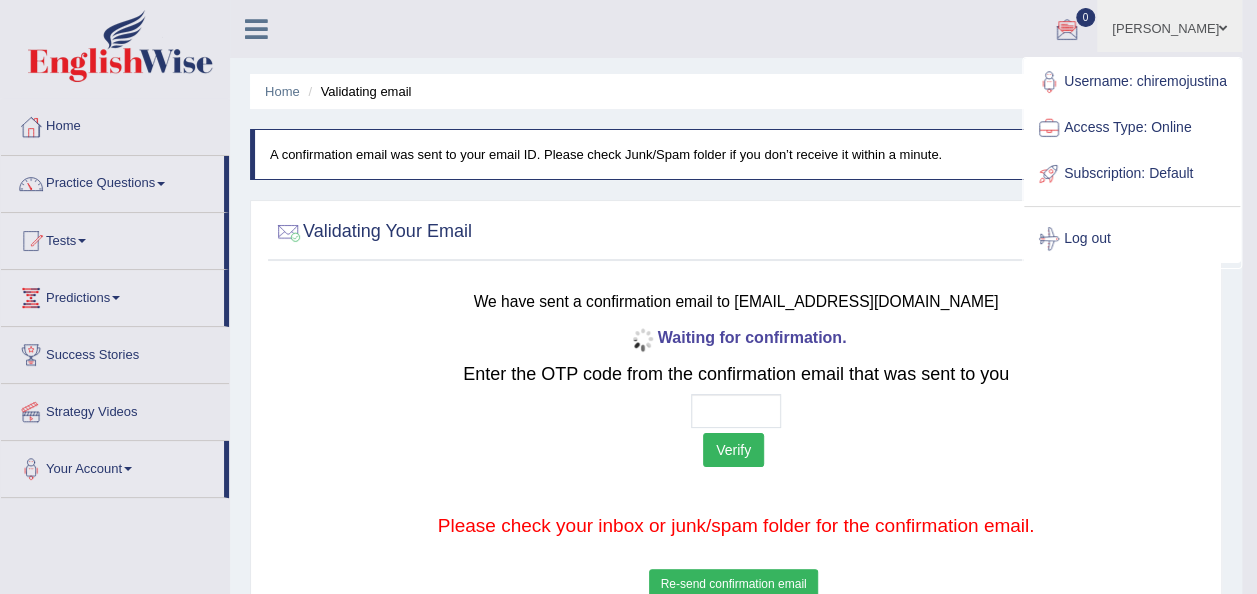 click on "Log out" at bounding box center [1132, 239] 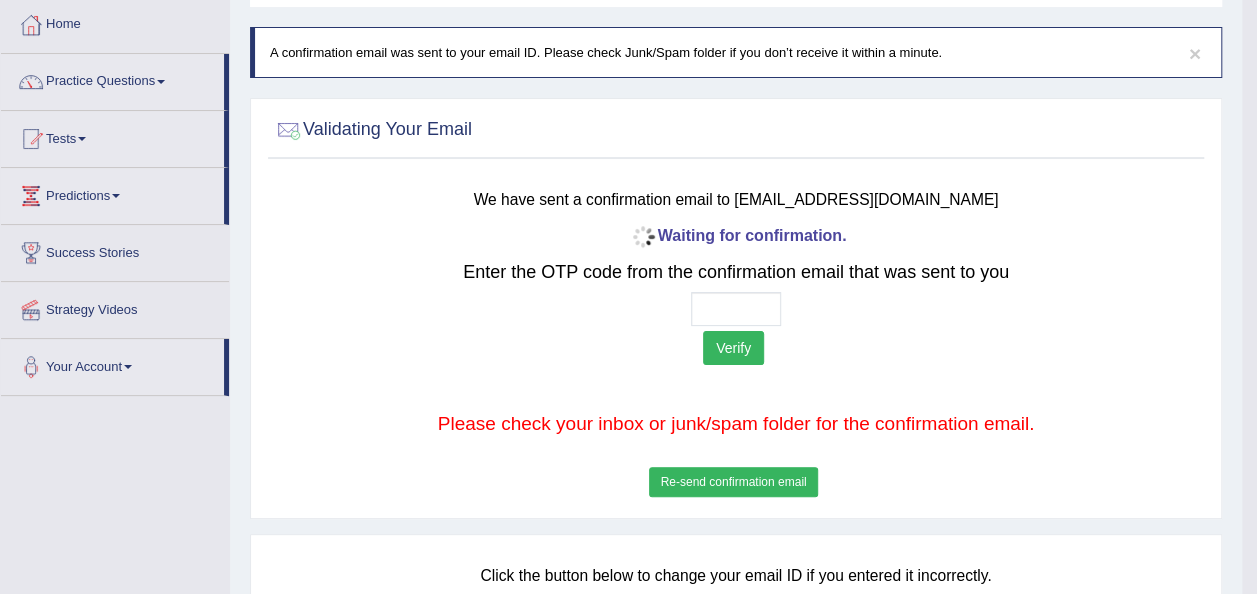 scroll, scrollTop: 104, scrollLeft: 0, axis: vertical 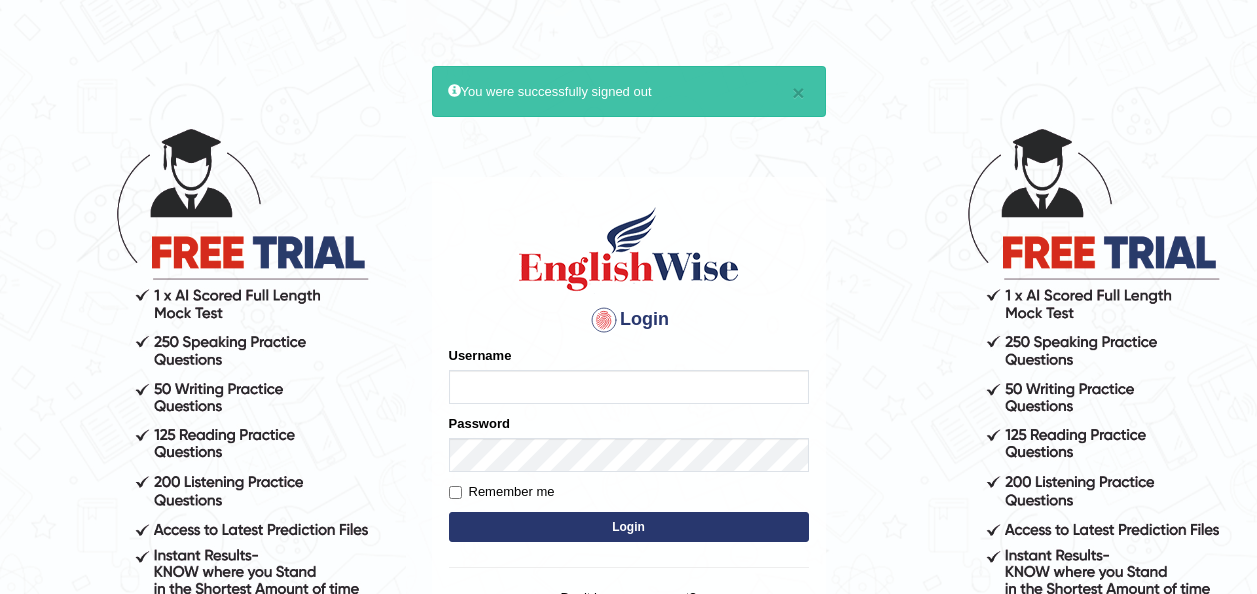 click on "Username" at bounding box center (629, 387) 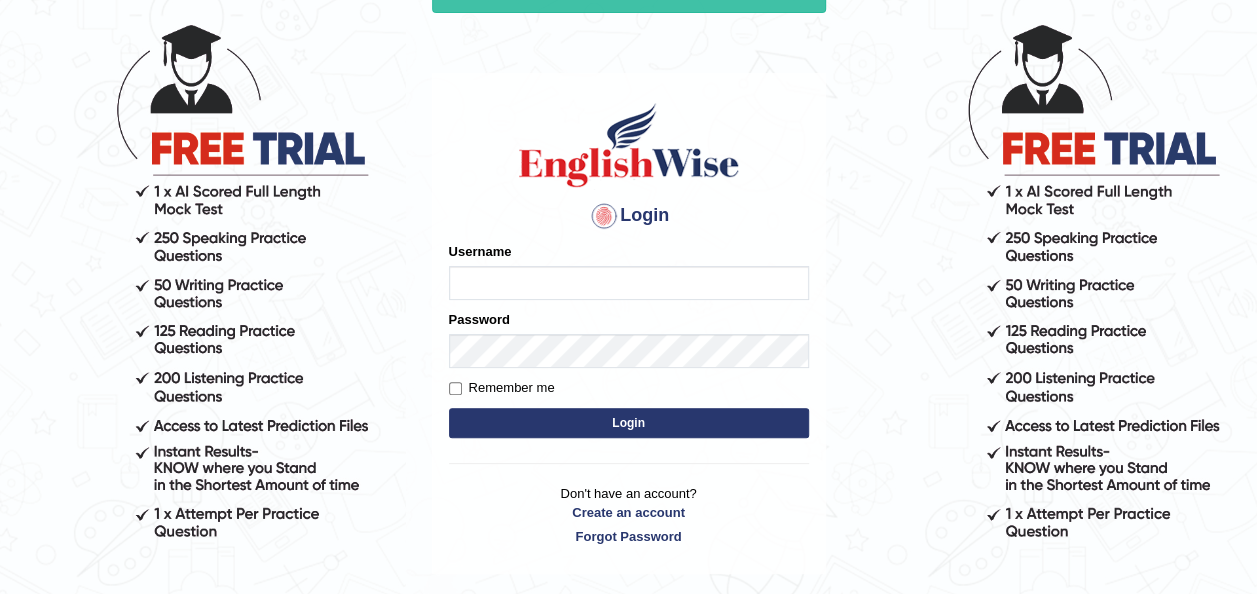 scroll, scrollTop: 0, scrollLeft: 0, axis: both 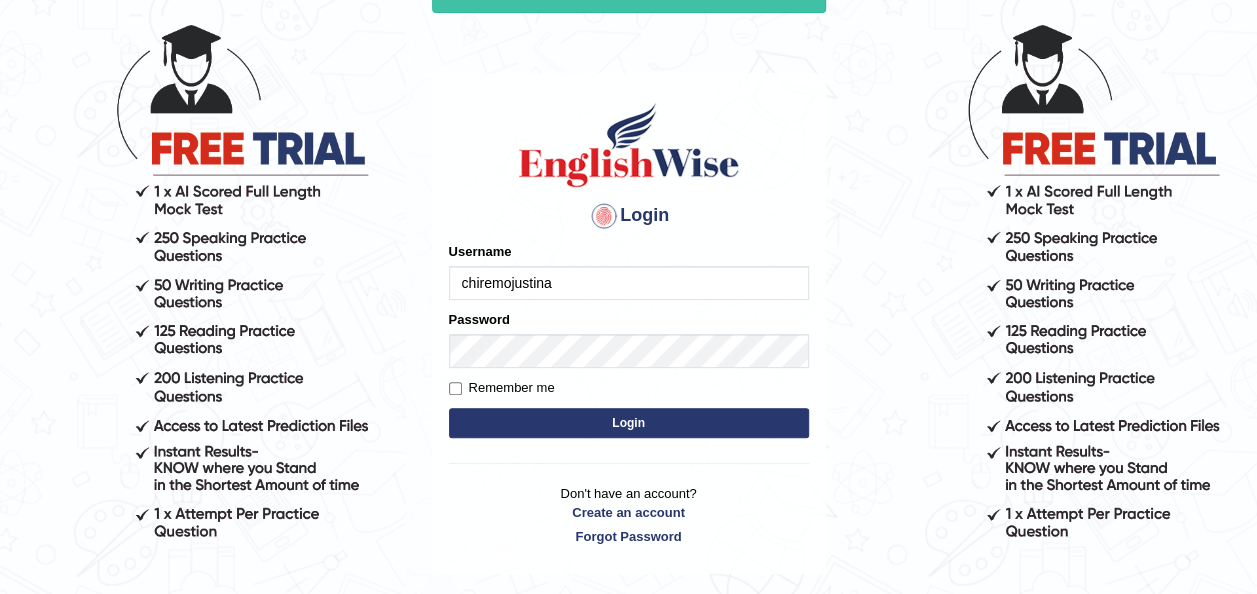 type on "chiremojustina" 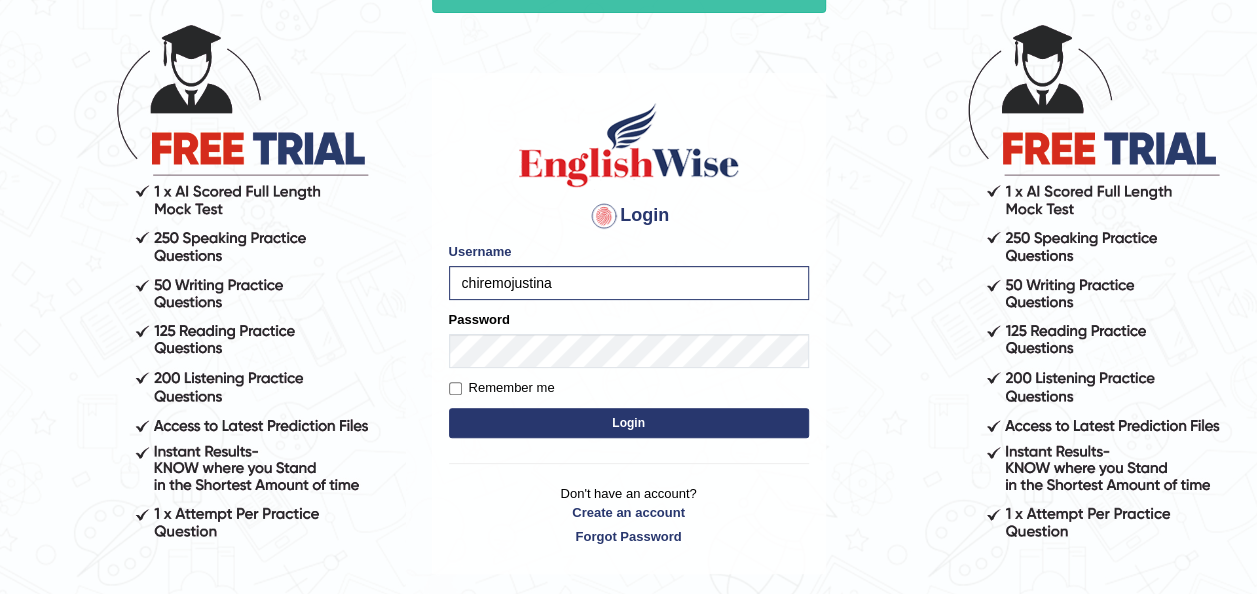 click on "Login" at bounding box center [629, 423] 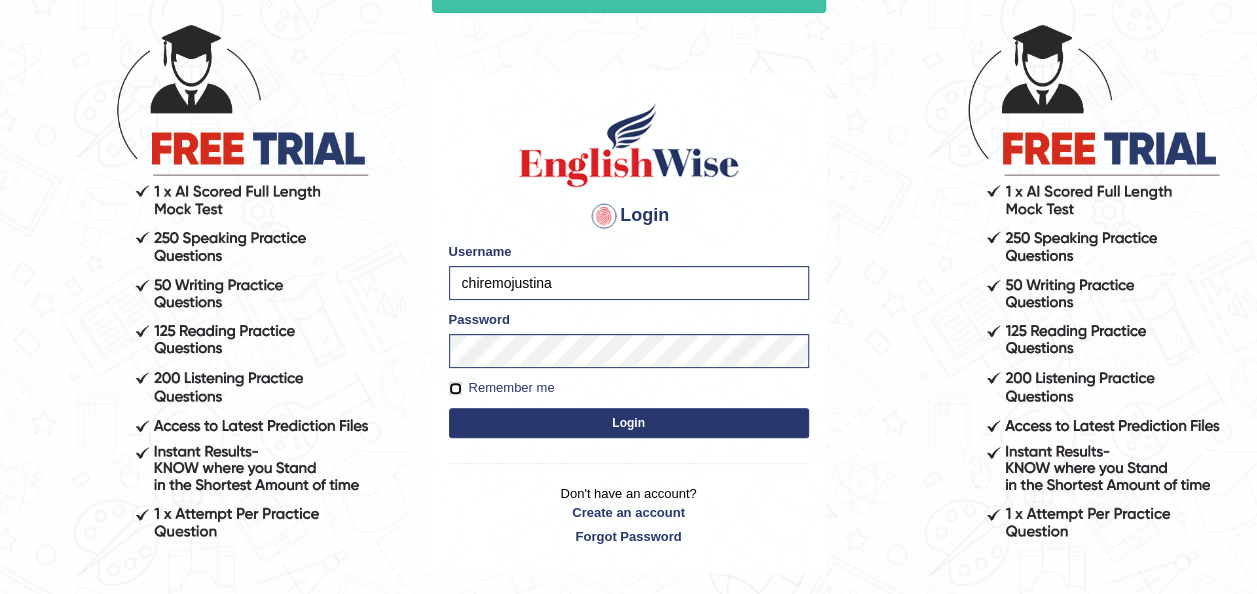 click on "Remember me" at bounding box center (455, 388) 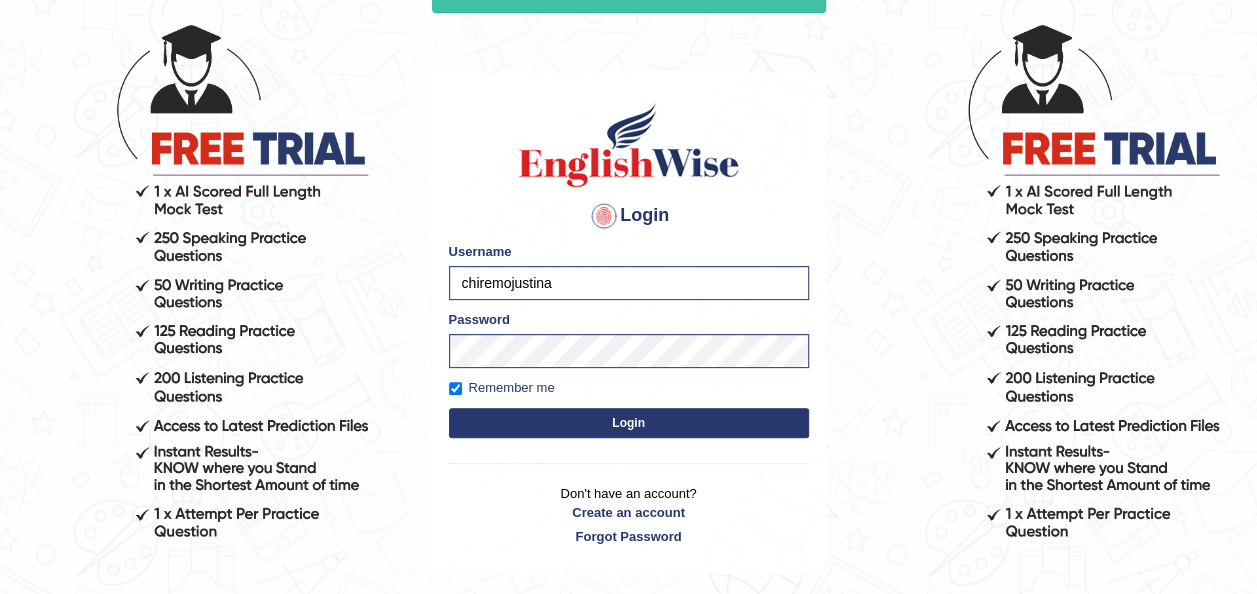 click on "Login" at bounding box center (629, 423) 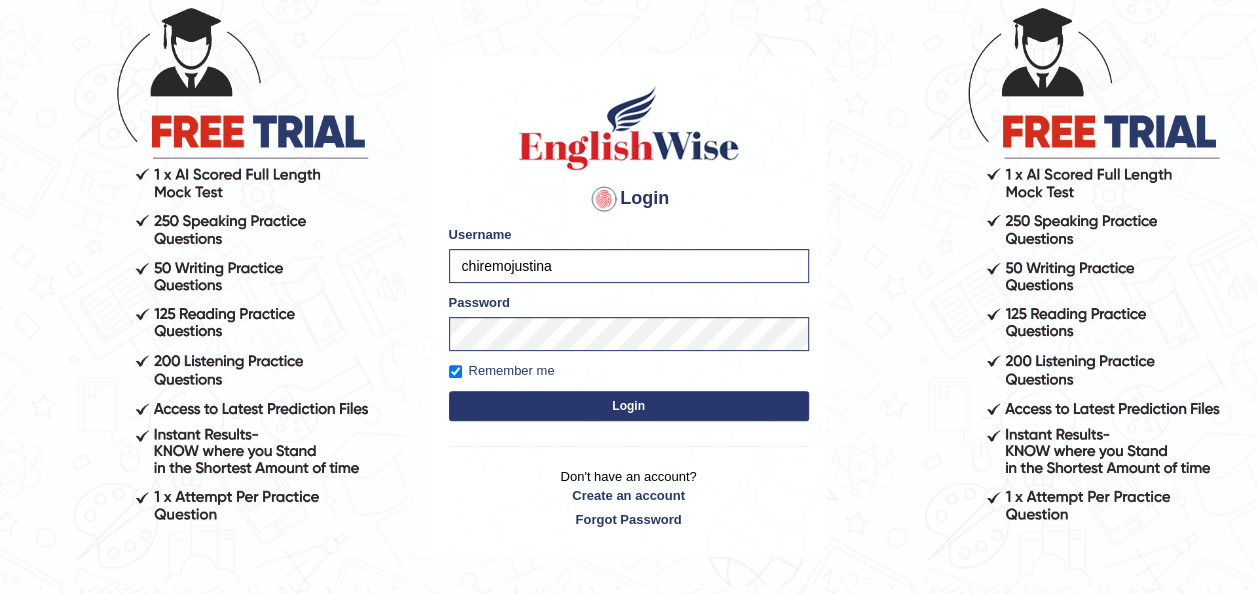 scroll, scrollTop: 193, scrollLeft: 0, axis: vertical 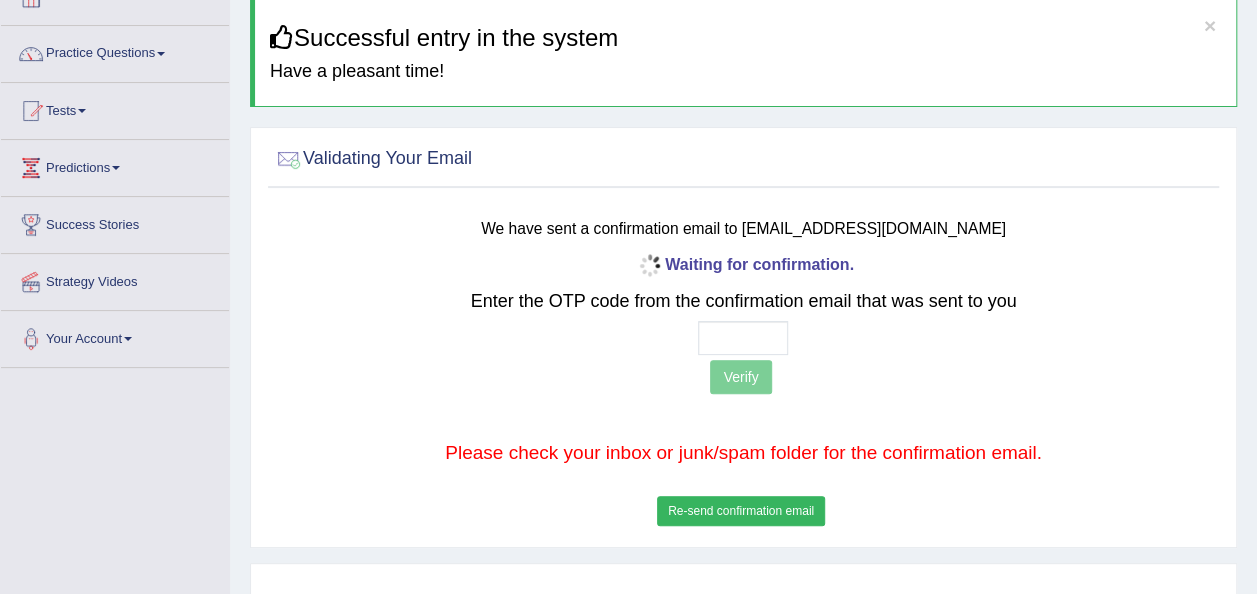 click at bounding box center (743, 418) 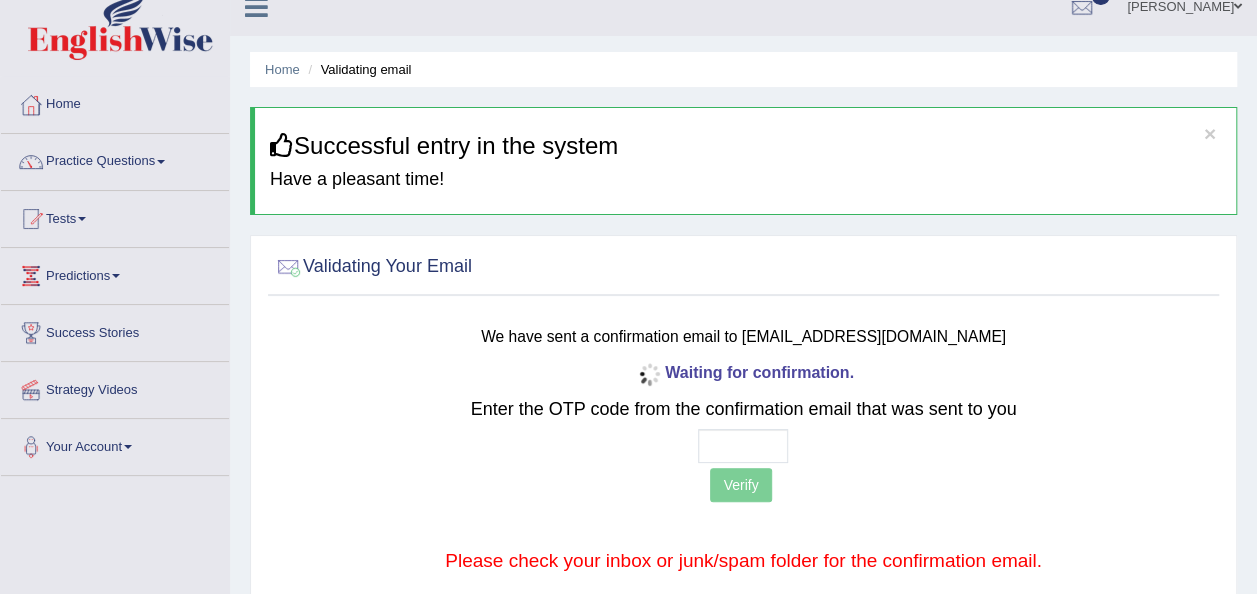 scroll, scrollTop: 0, scrollLeft: 0, axis: both 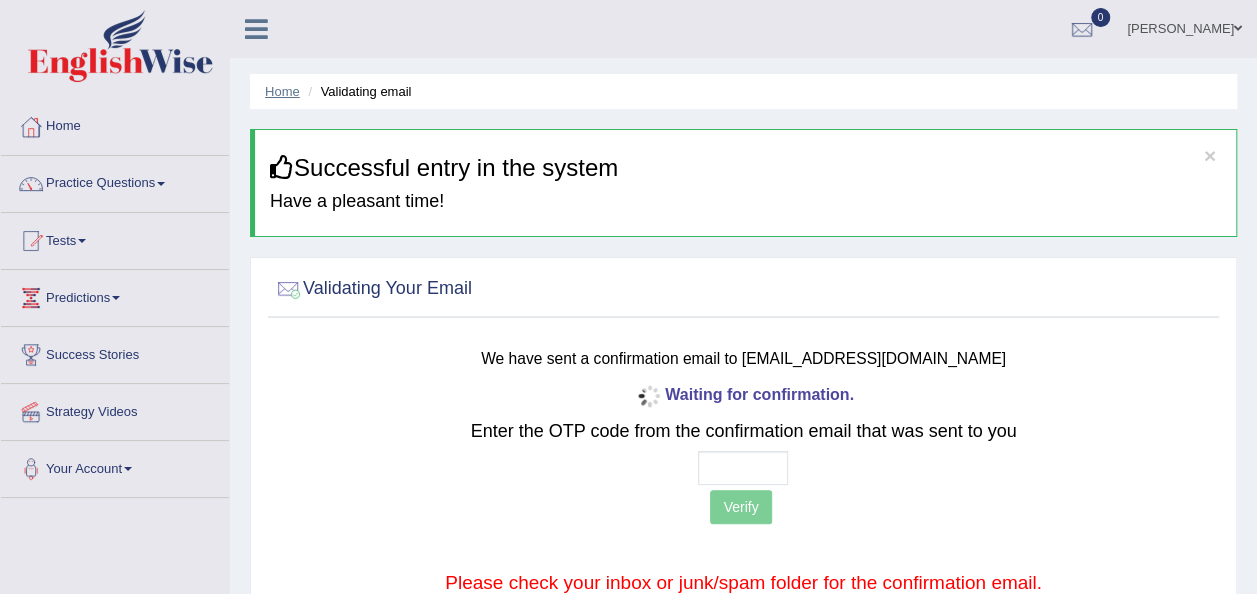 click on "Home" at bounding box center [282, 91] 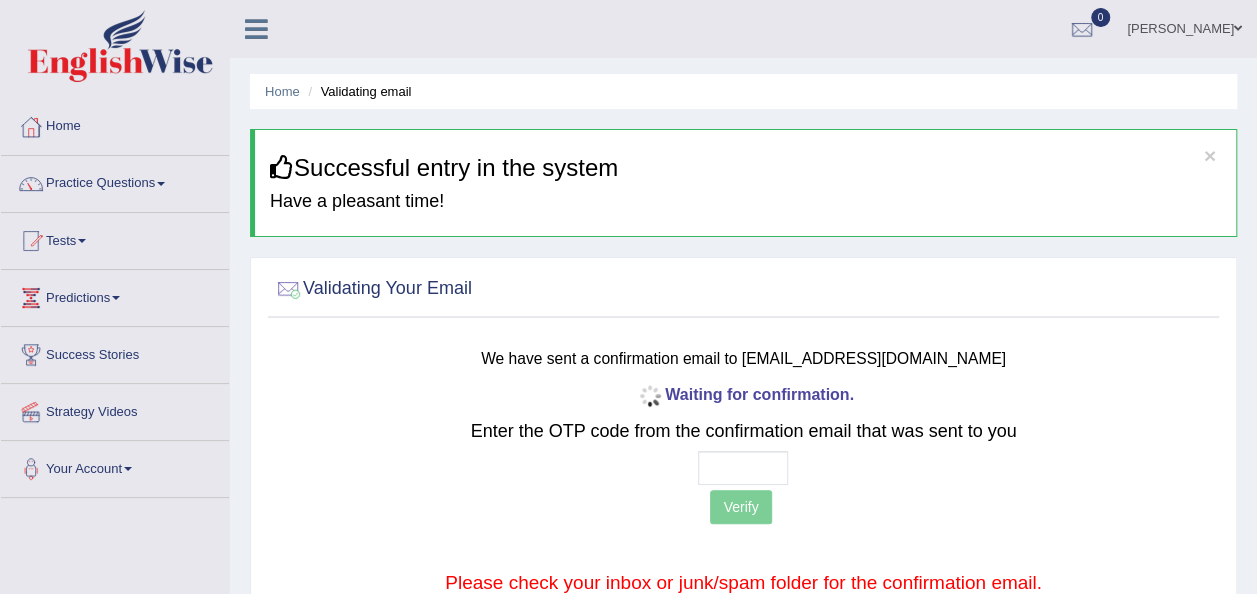 click on "Home" at bounding box center [115, 124] 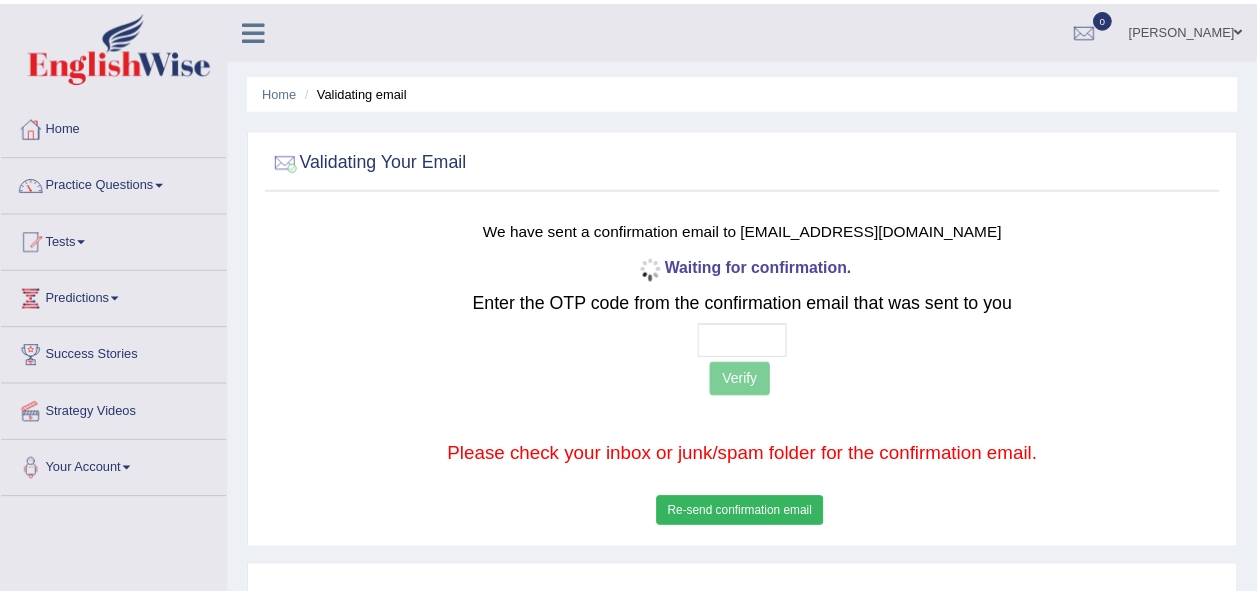 scroll, scrollTop: 0, scrollLeft: 0, axis: both 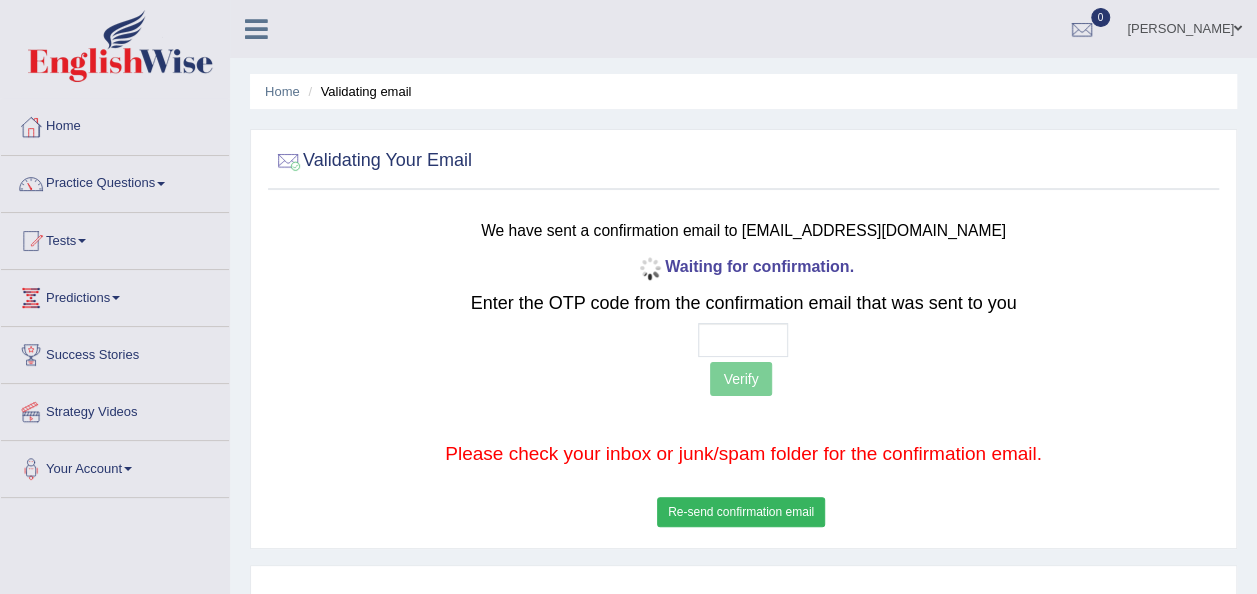 click at bounding box center (128, 469) 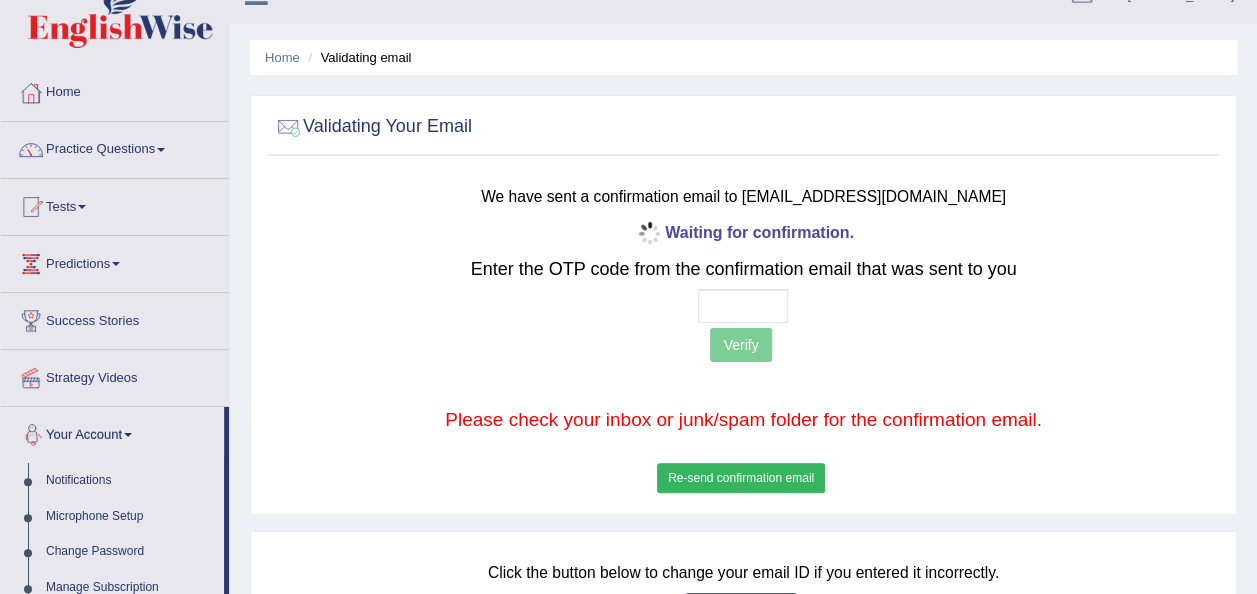 scroll, scrollTop: 44, scrollLeft: 0, axis: vertical 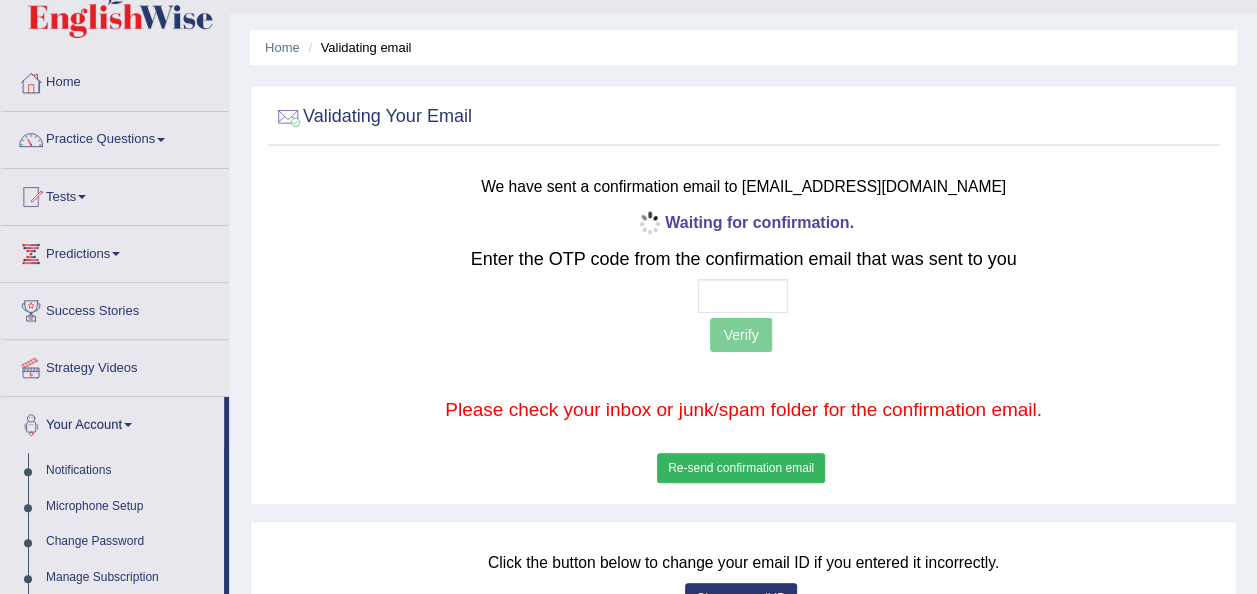 click on "Notifications" at bounding box center [130, 471] 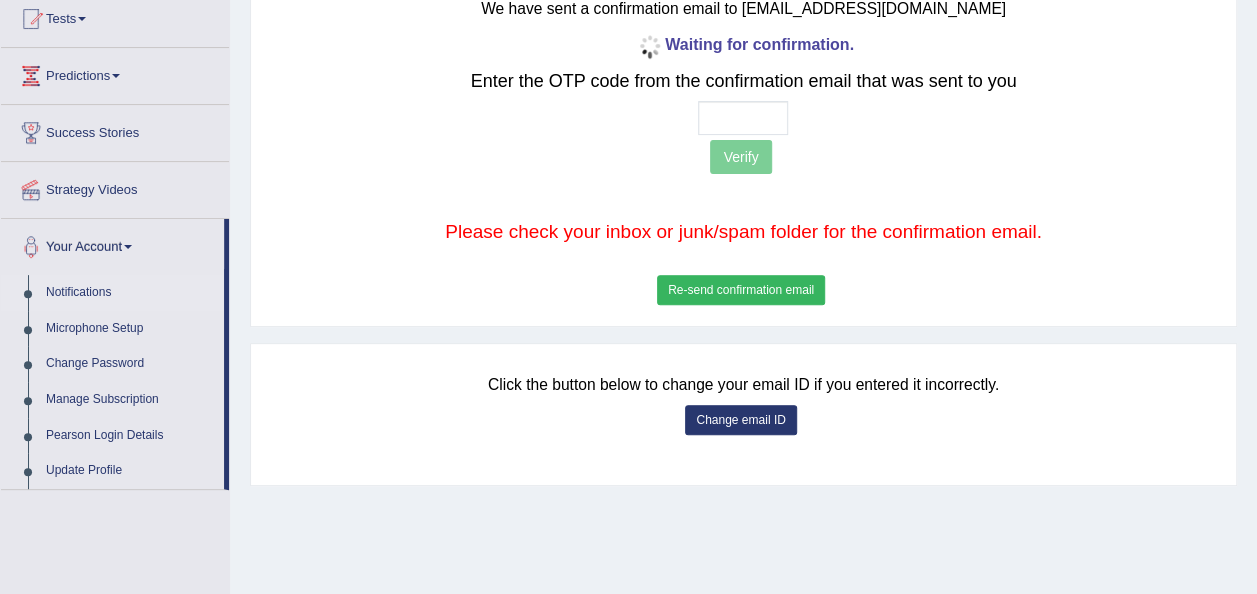 scroll, scrollTop: 227, scrollLeft: 0, axis: vertical 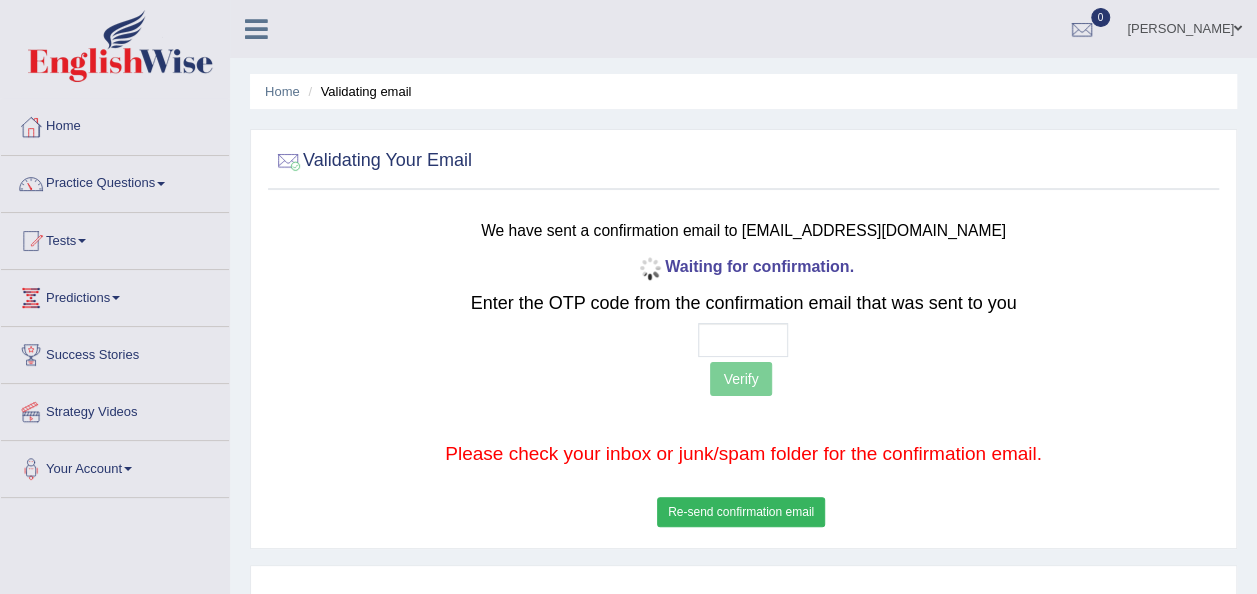 click on "Validating Your Email
We have sent a confirmation email to [EMAIL_ADDRESS][DOMAIN_NAME]
Waiting for confirmation.
Enter the OTP code from the confirmation email that was sent to you
Verify
Please check your inbox or junk/spam folder for the confirmation email.
Re-send confirmation email
Your email is successfully validated. Please click on the button below to proceed further.
Proceed" at bounding box center (743, 339) 